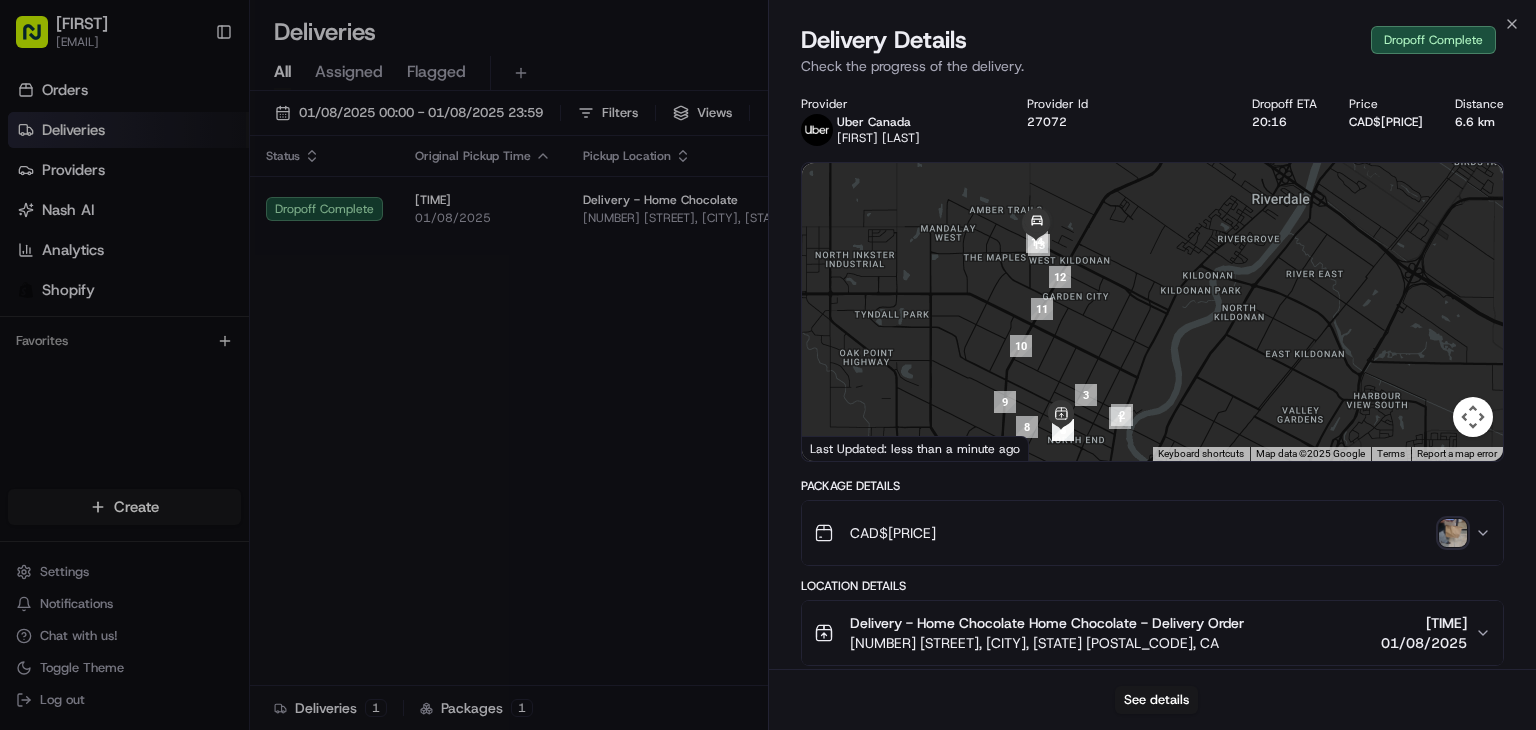 scroll, scrollTop: 0, scrollLeft: 0, axis: both 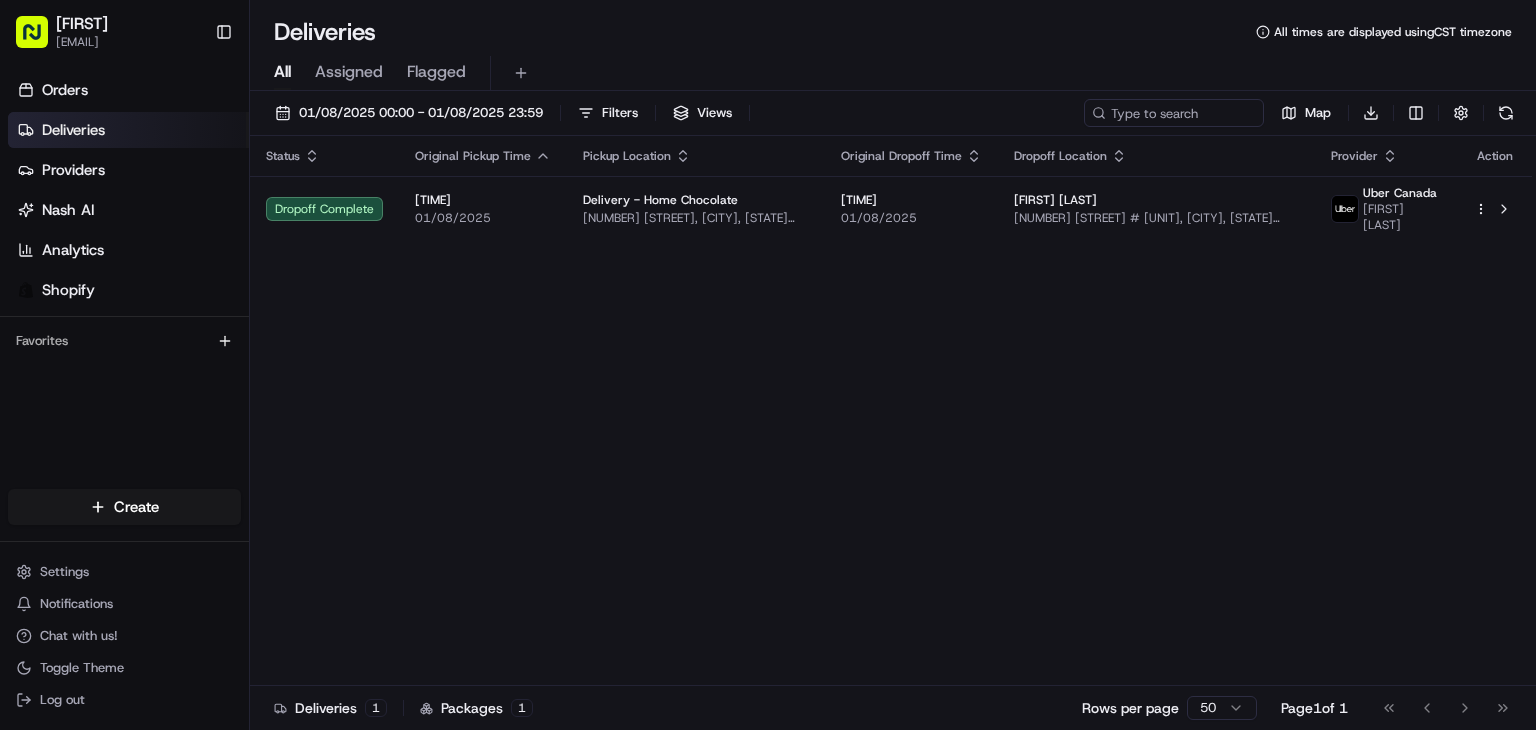 click on "[EMAIL] Toggle Sidebar Orders Deliveries Providers Nash AI Analytics Shopify Favorites Main Menu Members & Organization Organization Users Roles Preferences Customization Tracking Orchestration Automations Dispatch Strategy Locations Pickup Locations Dropoff Locations Billing Billing Refund Requests Integrations Notification Triggers Webhooks API Keys Request Logs Create Settings Notifications Chat with us! Toggle Theme Log out Deliveries All times are displayed using CST timezone All Assigned Flagged [DATE] [TIME] - [DATE] [TIME] Filters Views Map Download Status Original Pickup Time Pickup Location Original Dropoff Time Dropoff Location Provider Action Dropoff Complete [TIME] [DATE] Delivery - Home Chocolate [NUMBER] [STREET], [CITY], [STATE] [POSTAL_CODE], CA [TIME] [DATE] [FIRST] [LAST] [NUMBER] [STREET] #[APT], [CITY], [STATE] [POSTAL_CODE], Canada [FIRST] [LAST] OLATUNDE O. Deliveries 1 Packages 1 Rows per page 50 Page 1 of 1 Go to first page Go to previous page" at bounding box center [768, 365] 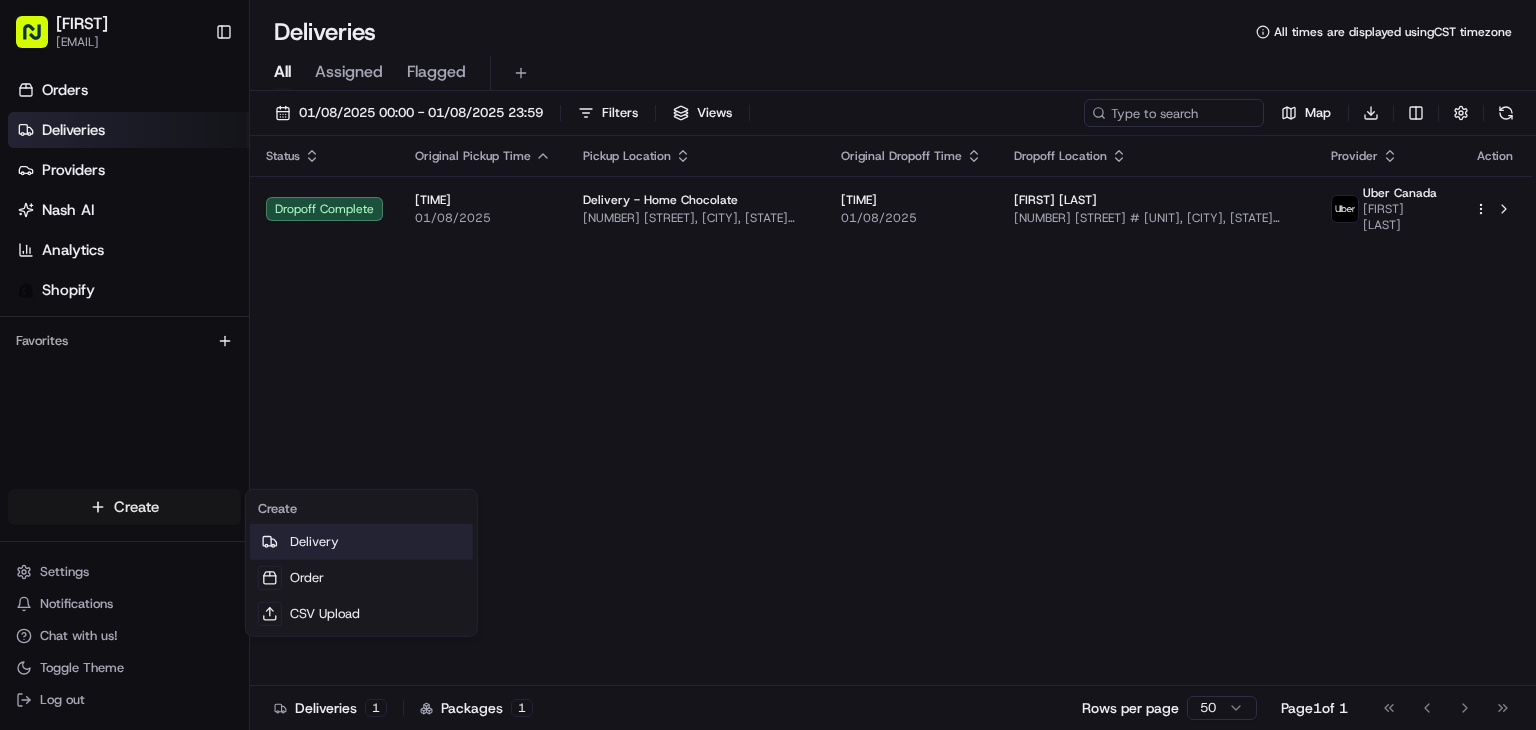 click on "Delivery" at bounding box center (361, 542) 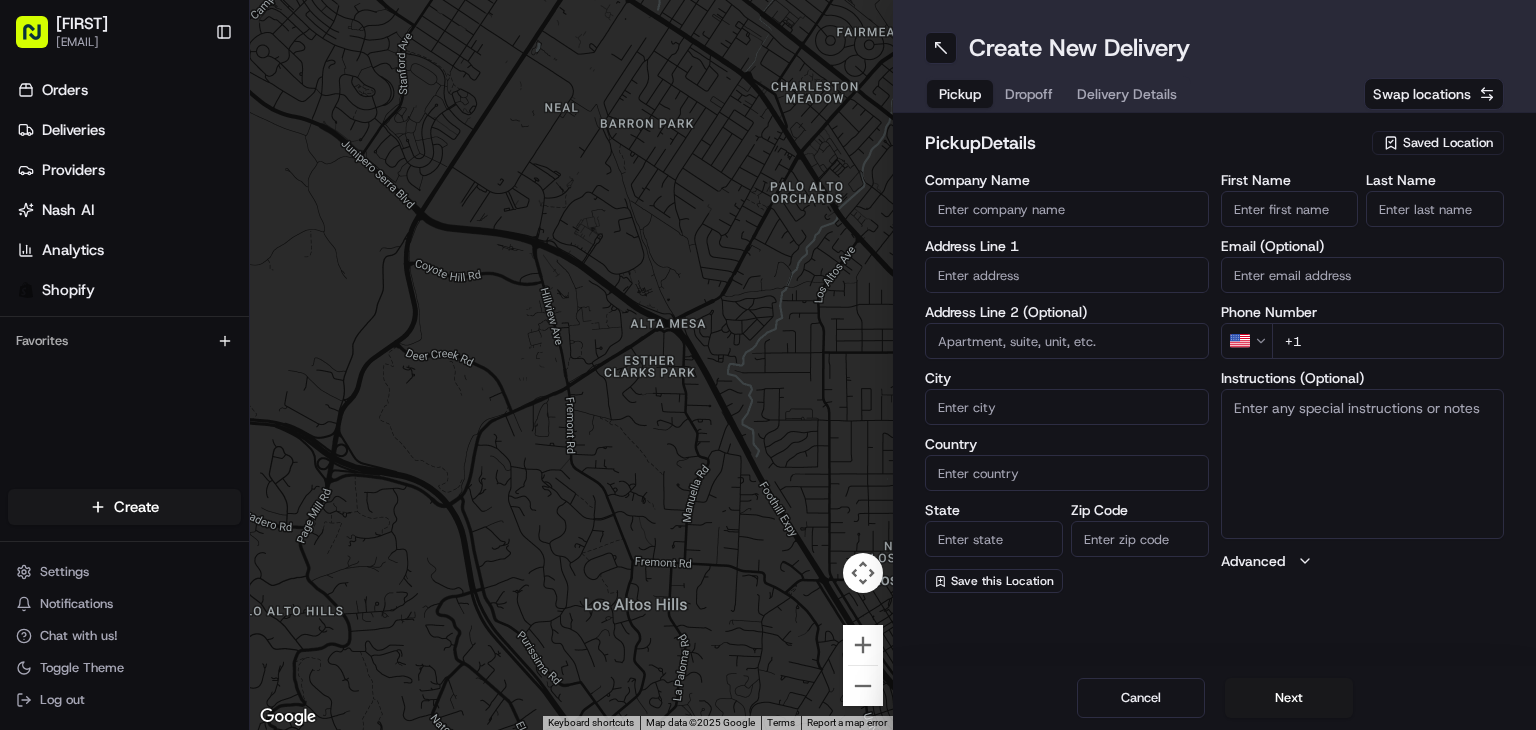 click on "Saved Location" at bounding box center (1448, 143) 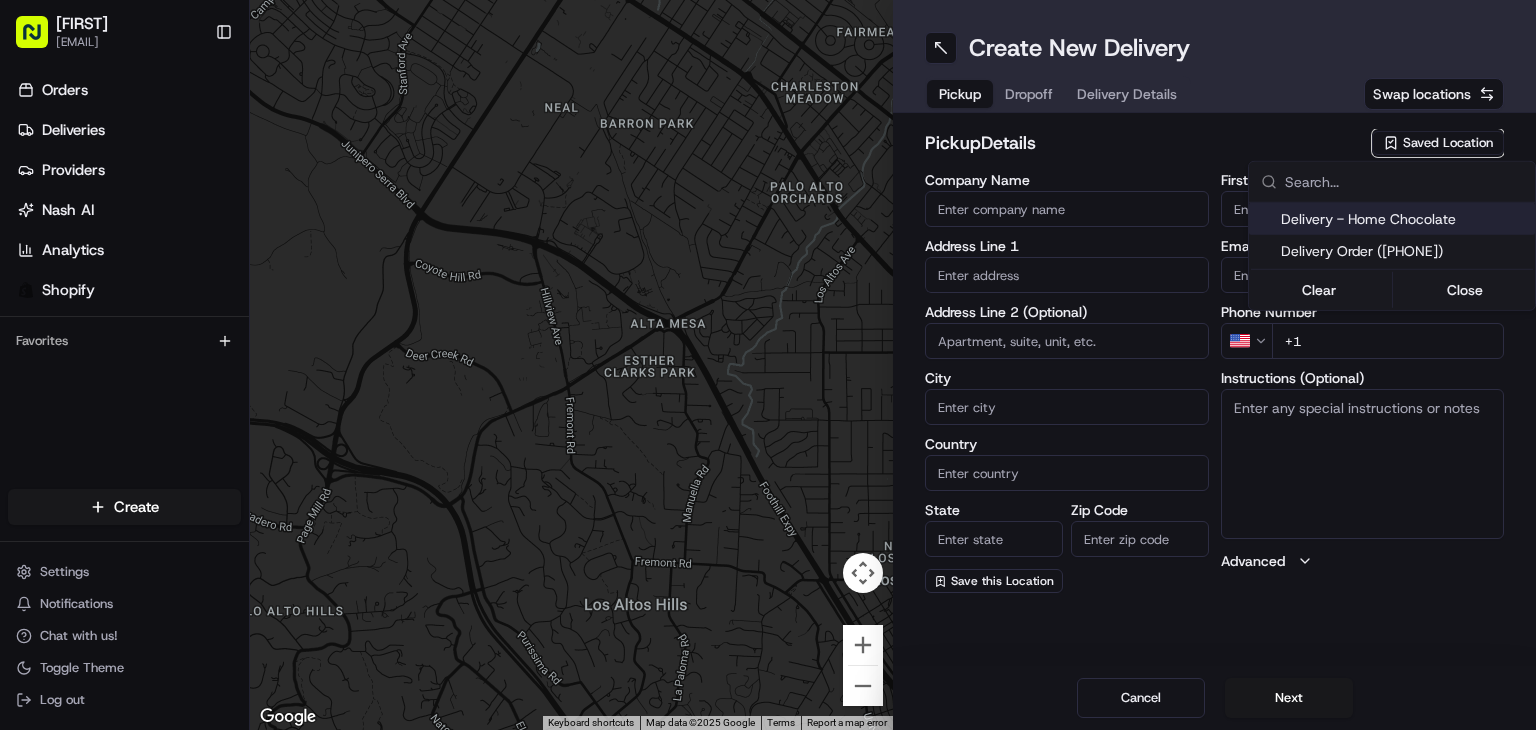 click on "Delivery - Home Chocolate" at bounding box center [1404, 219] 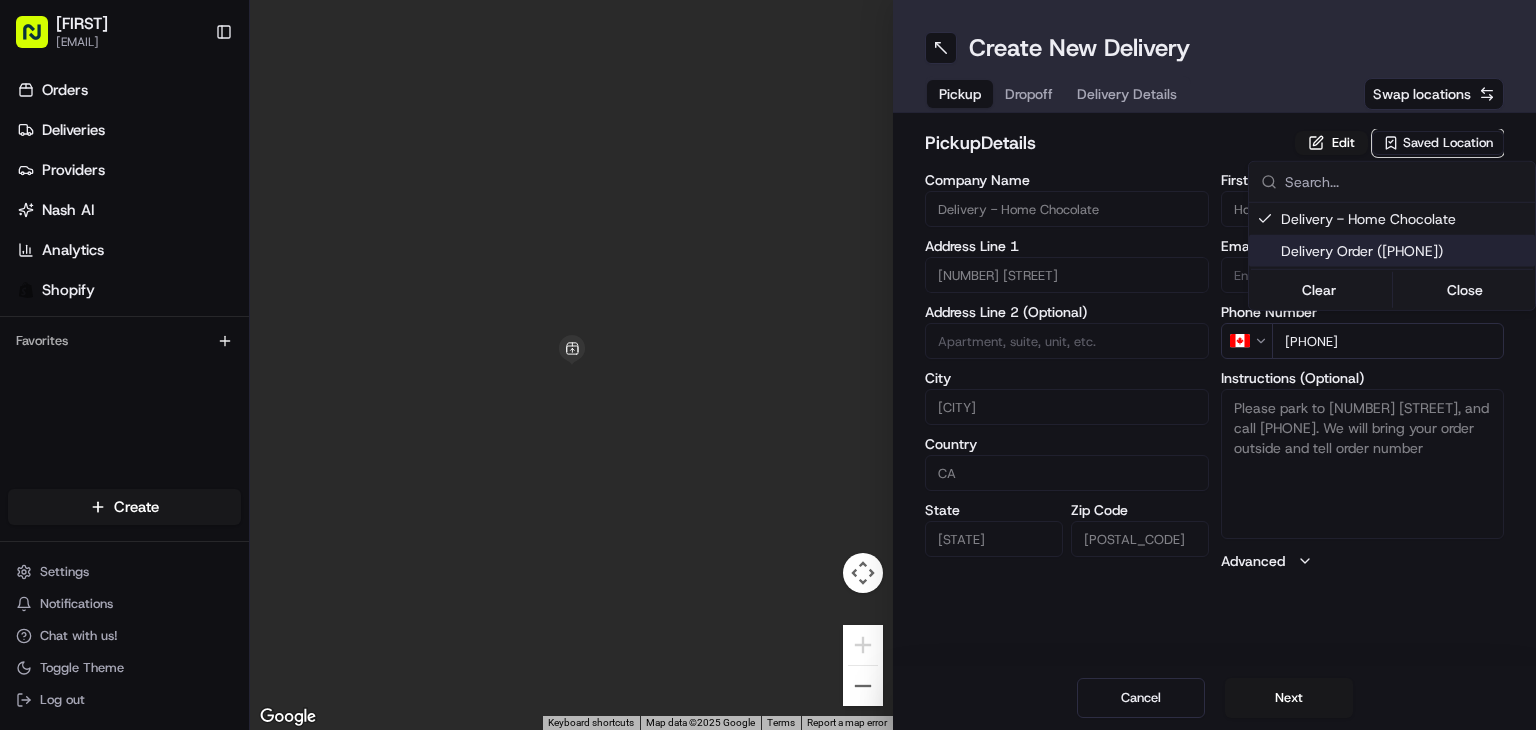 click on "[EMAIL] Toggle Sidebar Orders Deliveries Providers Nash AI Analytics Shopify Favorites Main Menu Members & Organization Organization Users Roles Preferences Customization Tracking Orchestration Automations Dispatch Strategy Locations Pickup Locations Dropoff Locations Billing Billing Refund Requests Integrations Notification Triggers Webhooks API Keys Request Logs Create Settings Notifications Chat with us! Toggle Theme Log out ← Move left → Move right ↑ Move up ↓ Move down + Zoom in - Zoom out Home Jump left by 75% End Jump right by 75% Page Up Jump up by 75% Page Down Jump down by 75% Keyboard shortcuts Map Data Map data ©2025 Google Map data ©2025 Google 1 m Click to toggle between metric and imperial units Terms Report a map error Create New Delivery Pickup Dropoff Delivery Details Swap locations pickup Details Edit Saved Location Company Name Delivery - Home Chocolate Address Line 1 [NUMBER] [STREET] Address Line 2 (Optional) City [CITY] Country CA [STATE]" at bounding box center (768, 365) 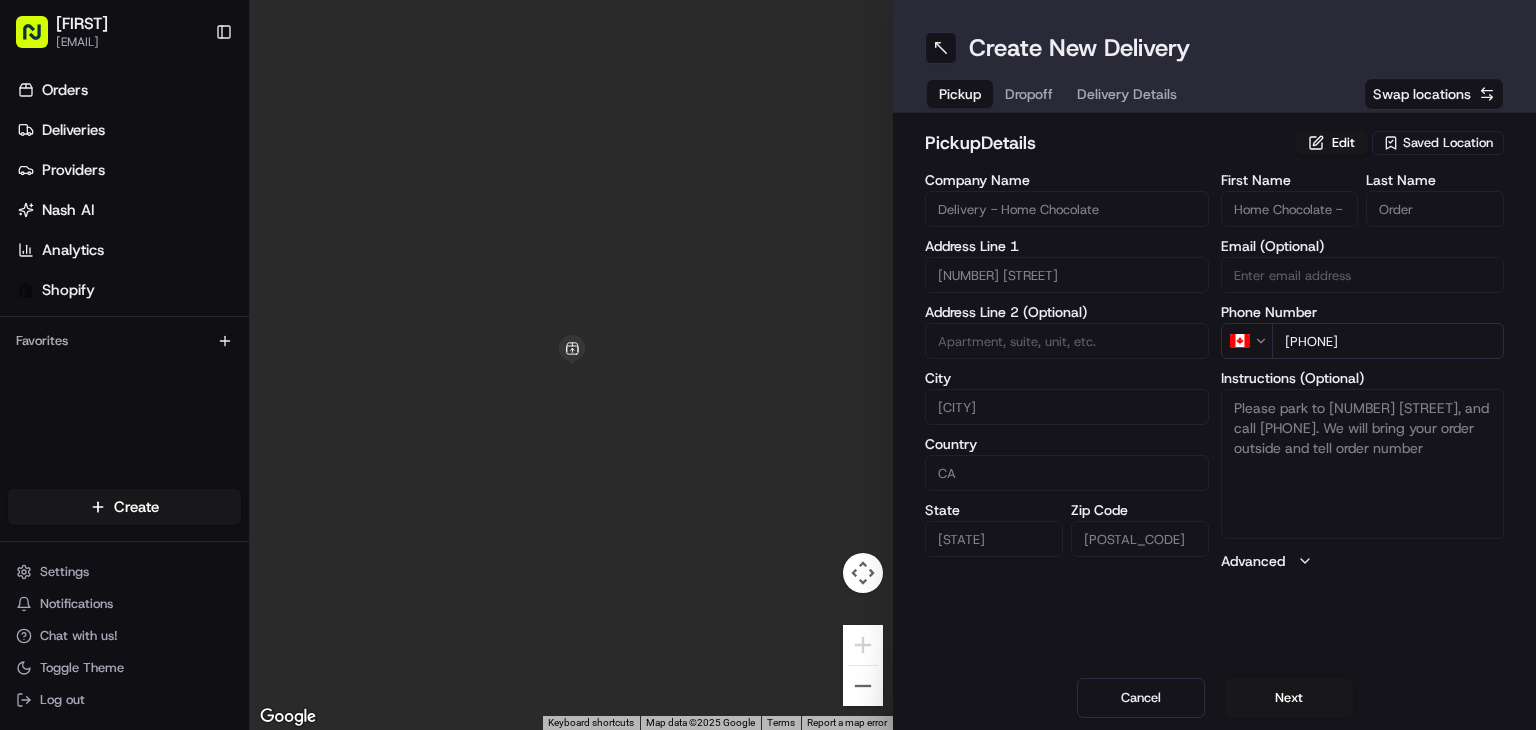 click on "Next" at bounding box center [1289, 698] 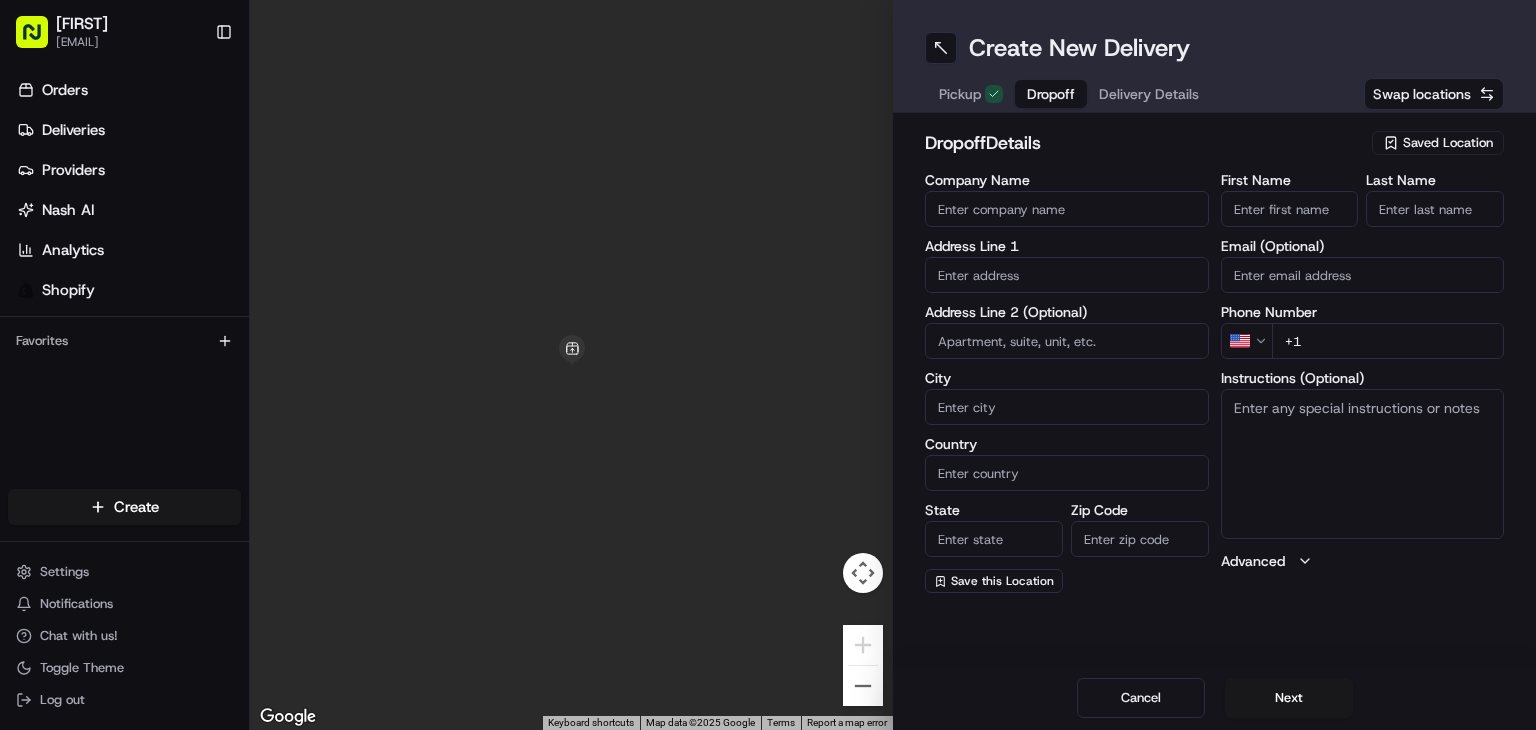 click on "First Name" at bounding box center [1290, 209] 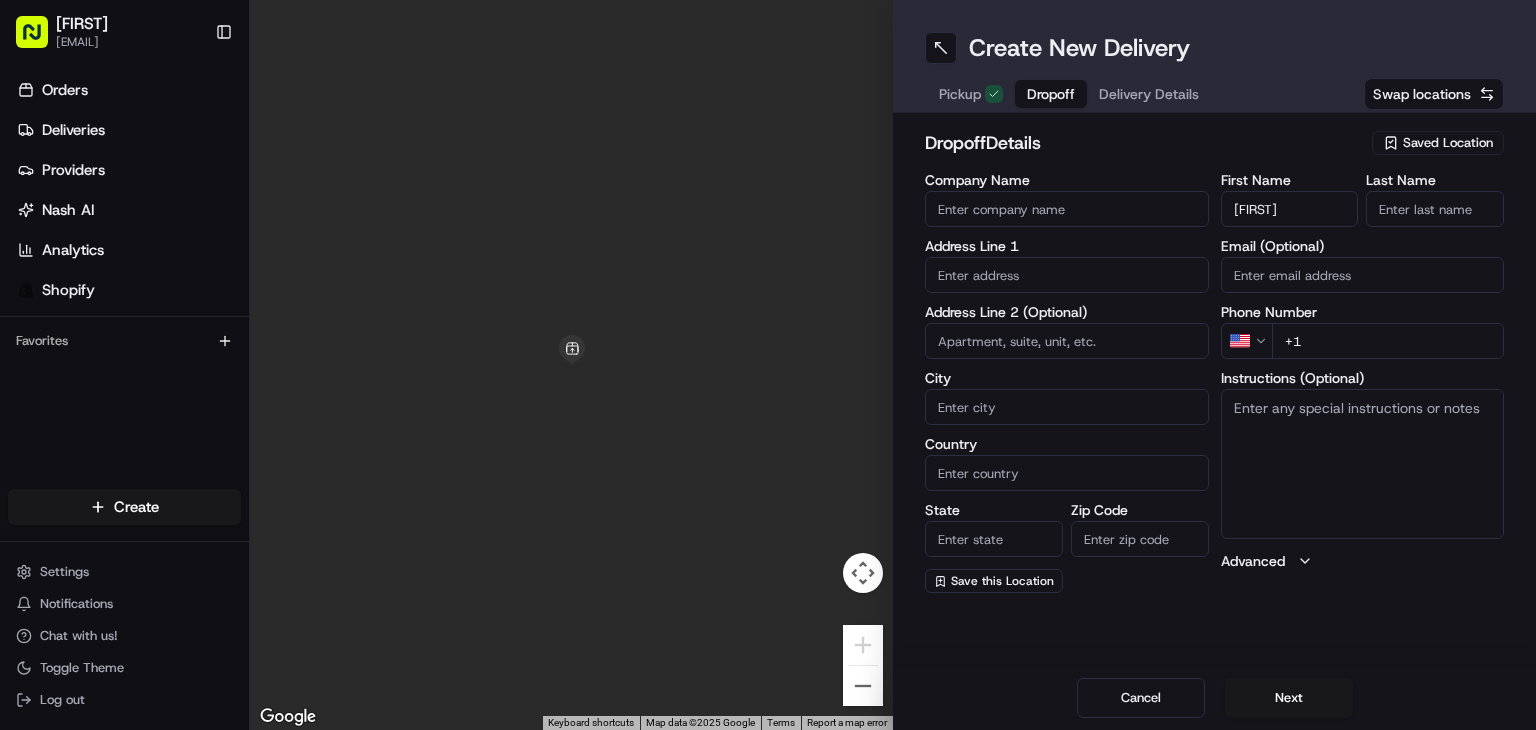type on "[FIRST]" 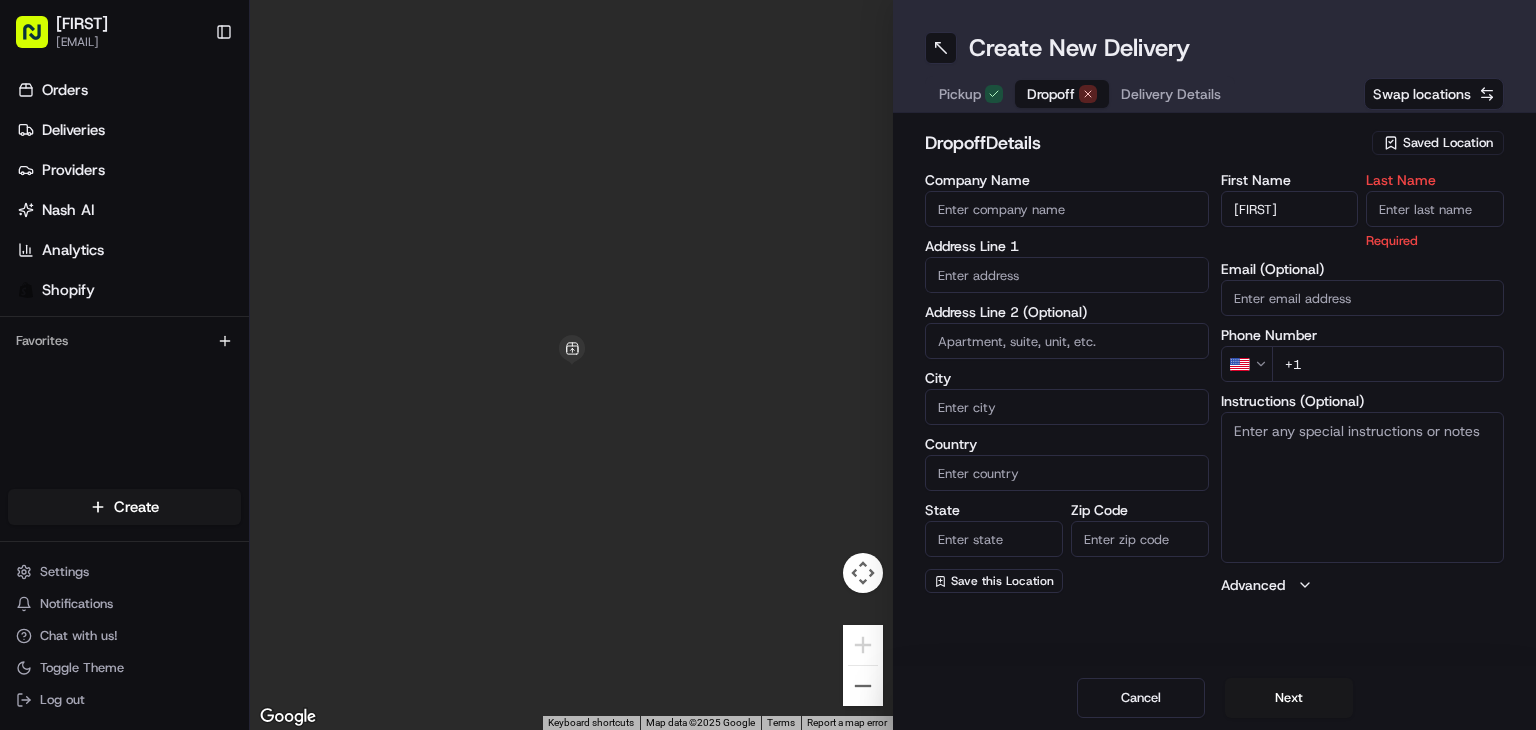 paste on "[FIRST]" 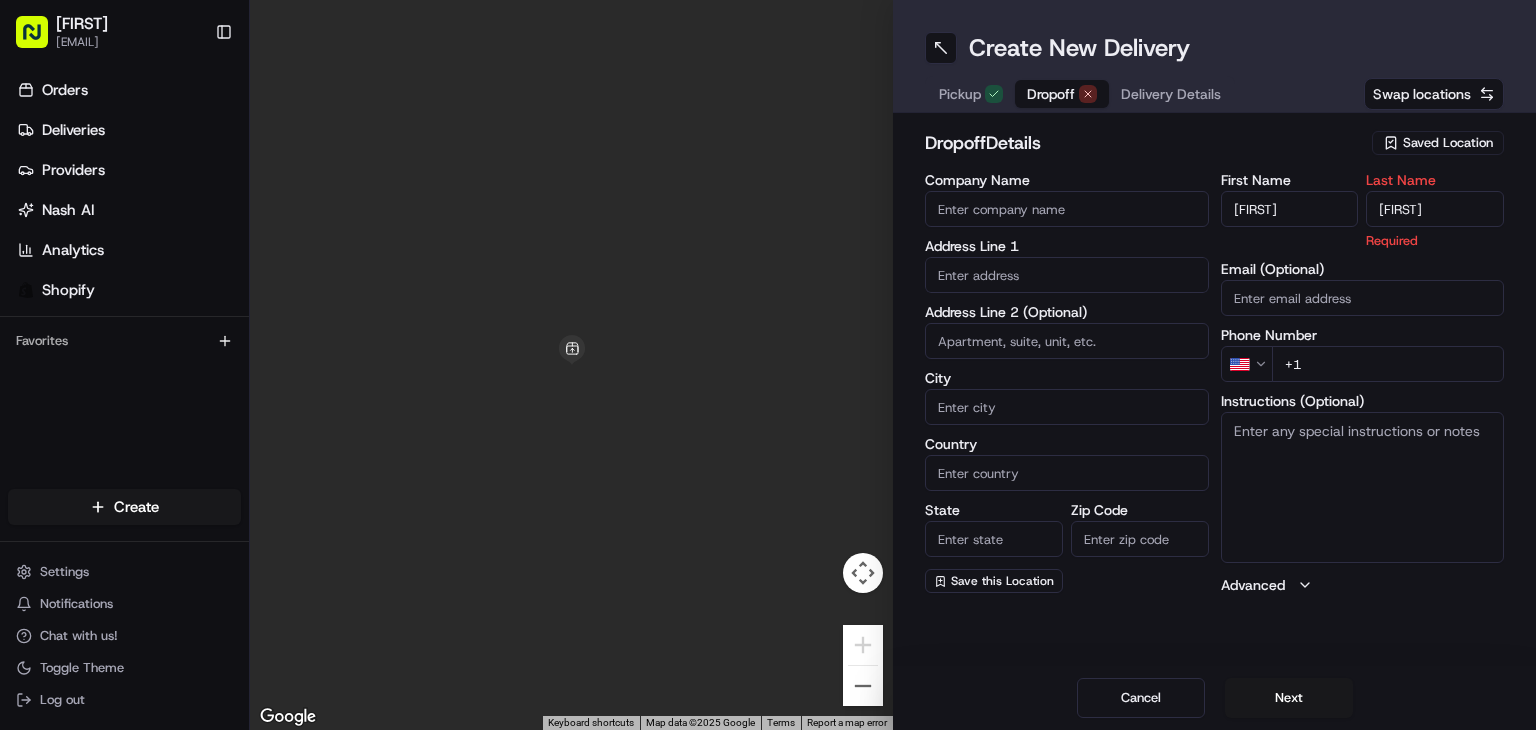 type on "[FIRST]" 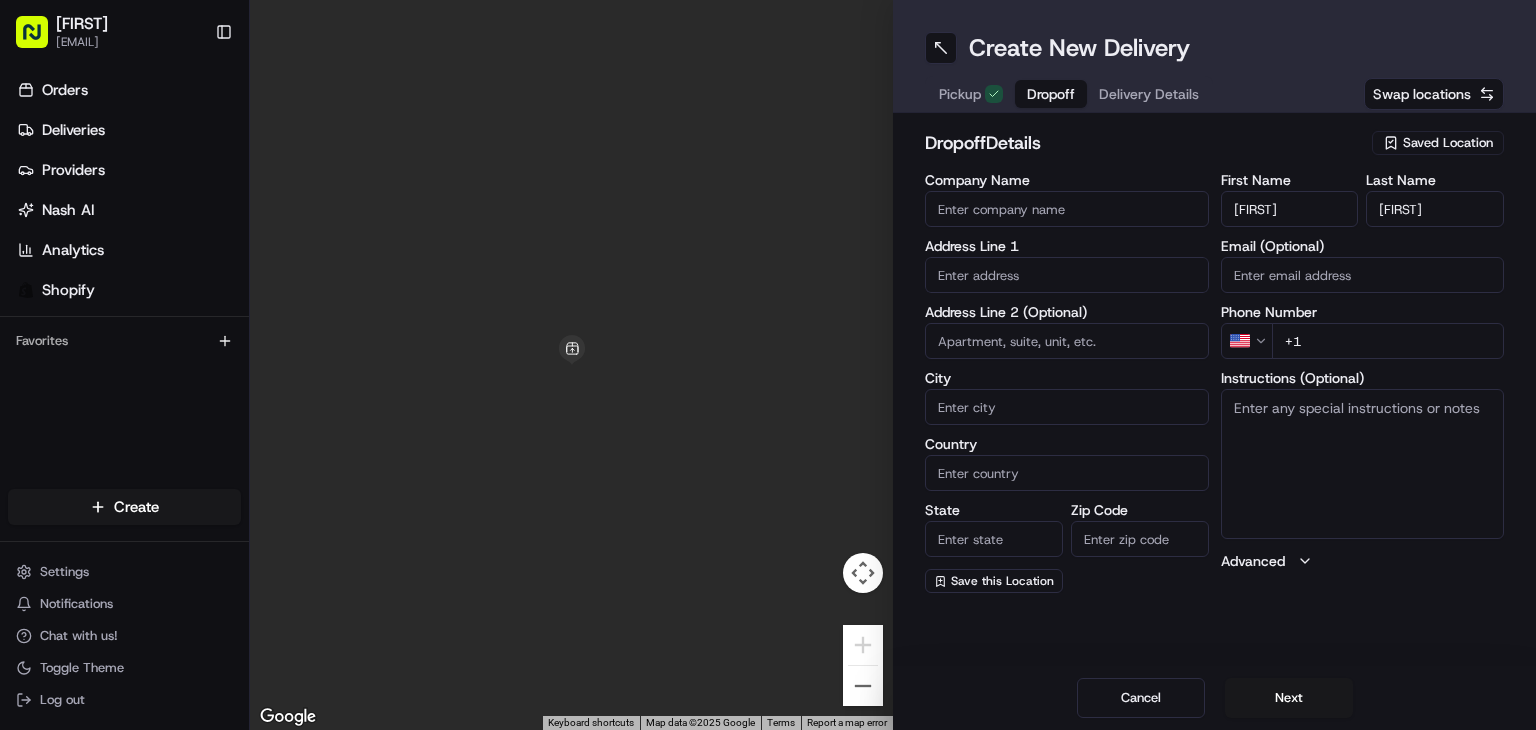 click on "[EMAIL] Toggle Sidebar Orders Deliveries Providers Nash AI Analytics Shopify Favorites Main Menu Members & Organization Organization Users Roles Preferences Customization Tracking Orchestration Automations Dispatch Strategy Locations Pickup Locations Dropoff Locations Billing Billing Refund Requests Integrations Notification Triggers Webhooks API Keys Request Logs Create Settings Notifications Chat with us! Toggle Theme Log out ← Move left → Move right ↑ Move up ↓ Move down + Zoom in - Zoom out Home Jump left by 75% End Jump right by 75% Page Up Jump up by 75% Page Down Jump down by 75% Keyboard shortcuts Map Data Map data ©2025 Google Map data ©2025 Google 1 m Click to toggle between metric and imperial units Terms Report a map error Create New Delivery Pickup Dropoff Delivery Details Swap locations dropoff Details Saved Location Company Name Address Line 1 Address Line 2 (Optional) City Country State Zip Code Save this Location First Name [FIRST] Last Name [LAST]" at bounding box center [768, 365] 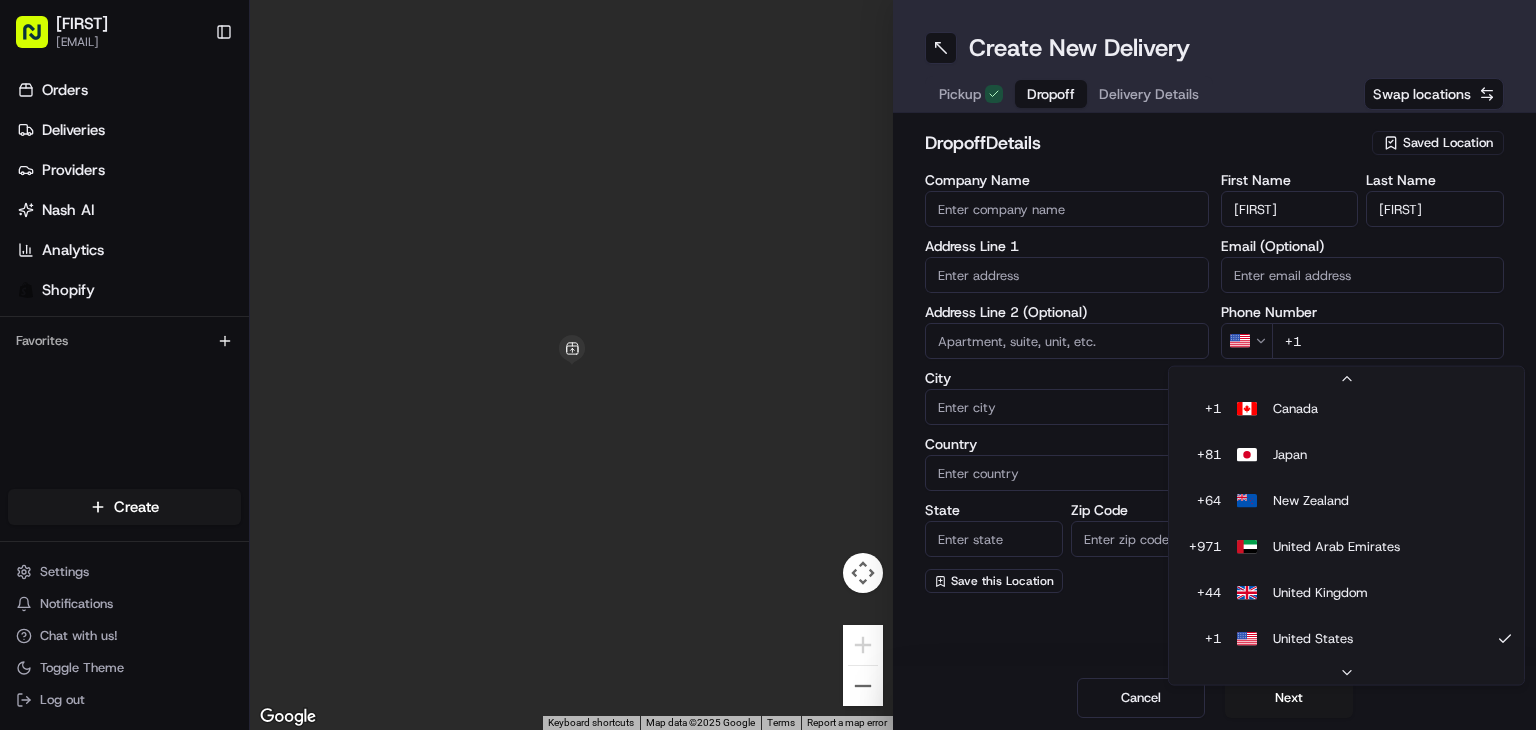 scroll, scrollTop: 40, scrollLeft: 0, axis: vertical 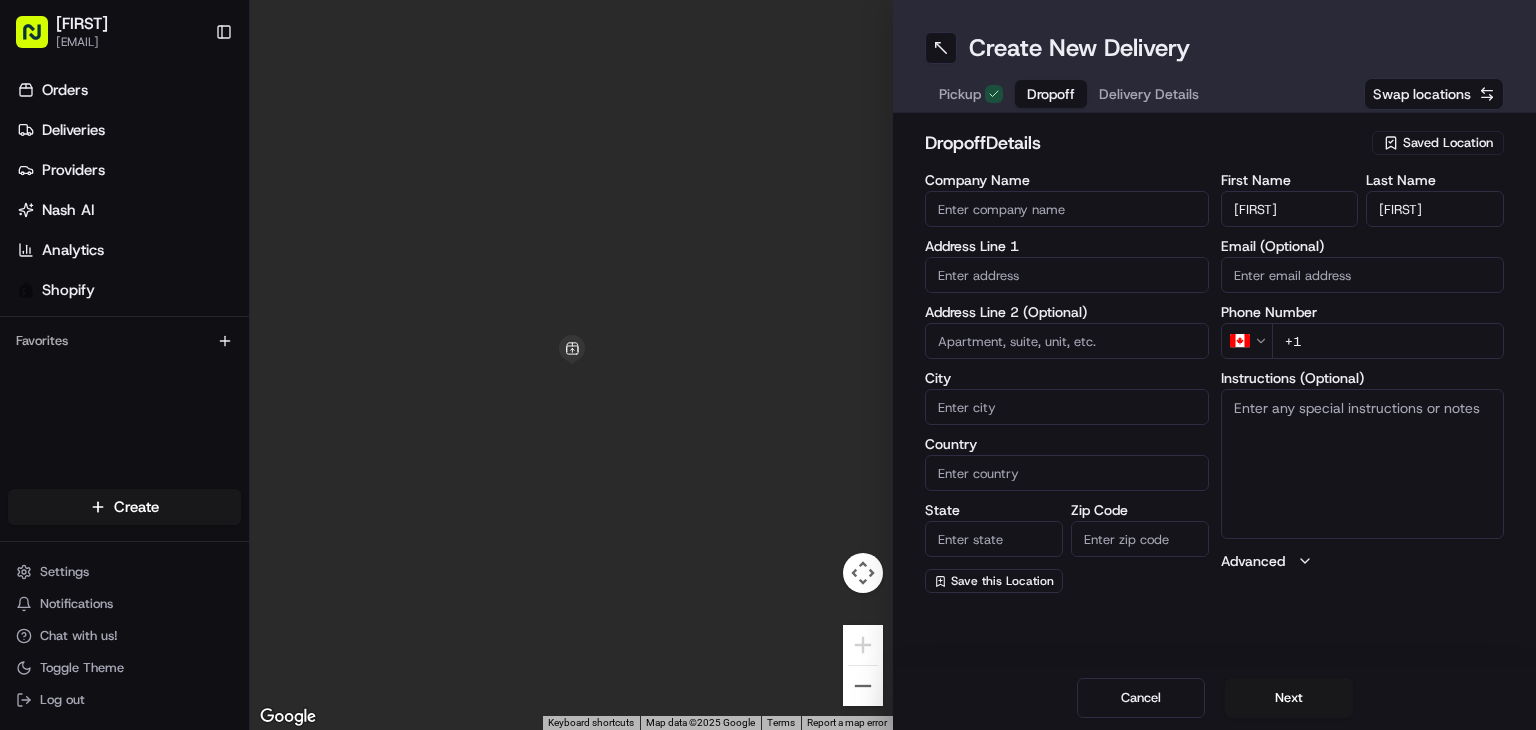 click on "+1" at bounding box center [1388, 341] 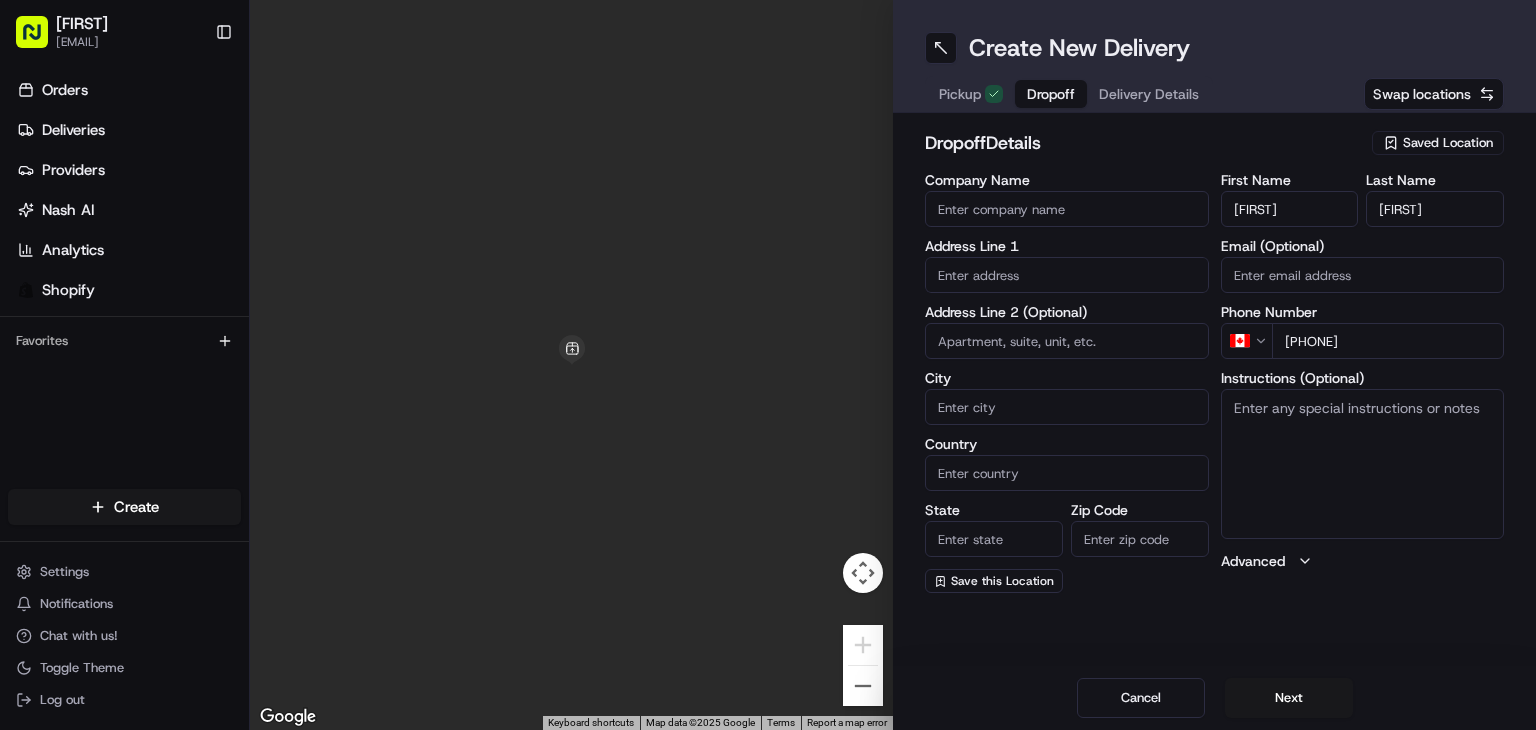 type on "[PHONE]" 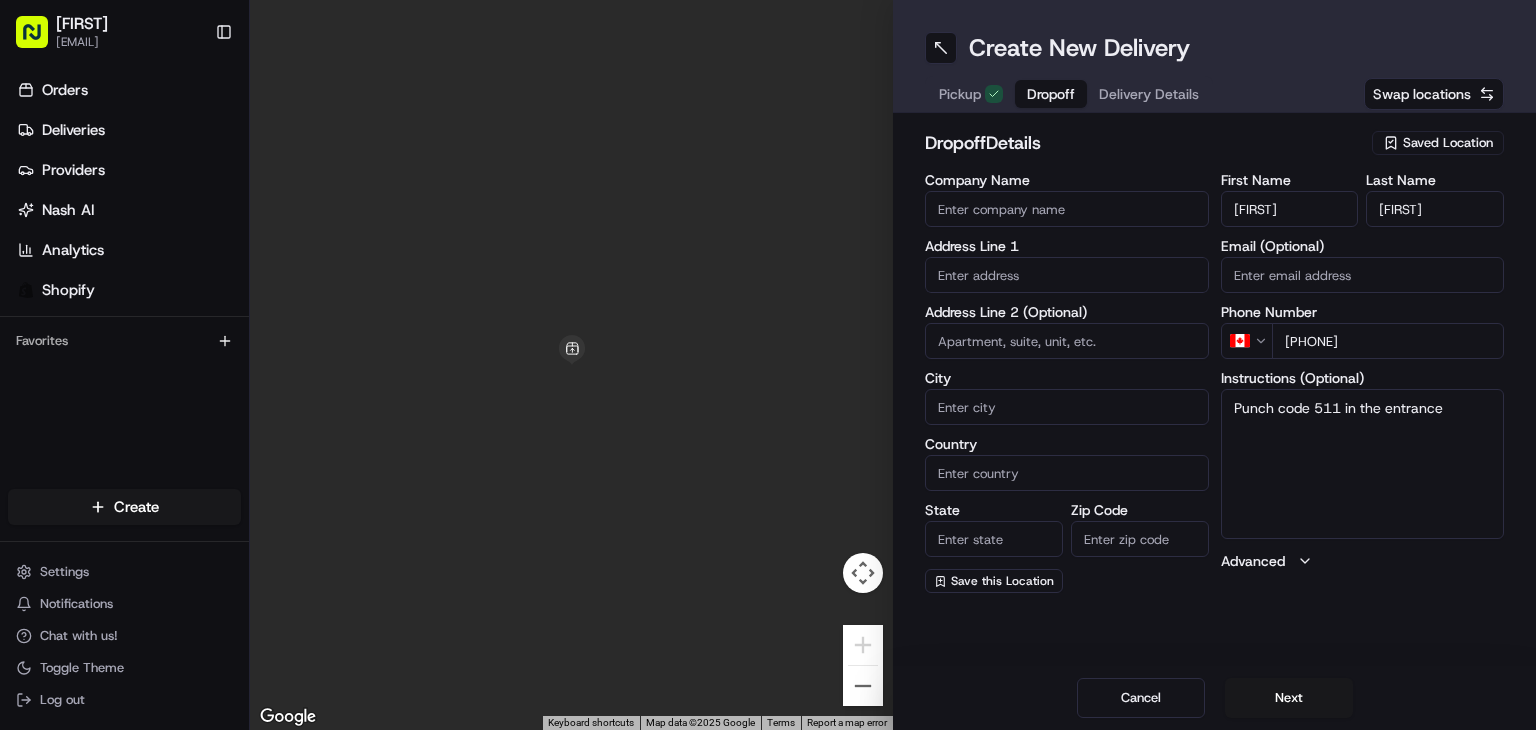 type on "Punch code 511 in the entrance" 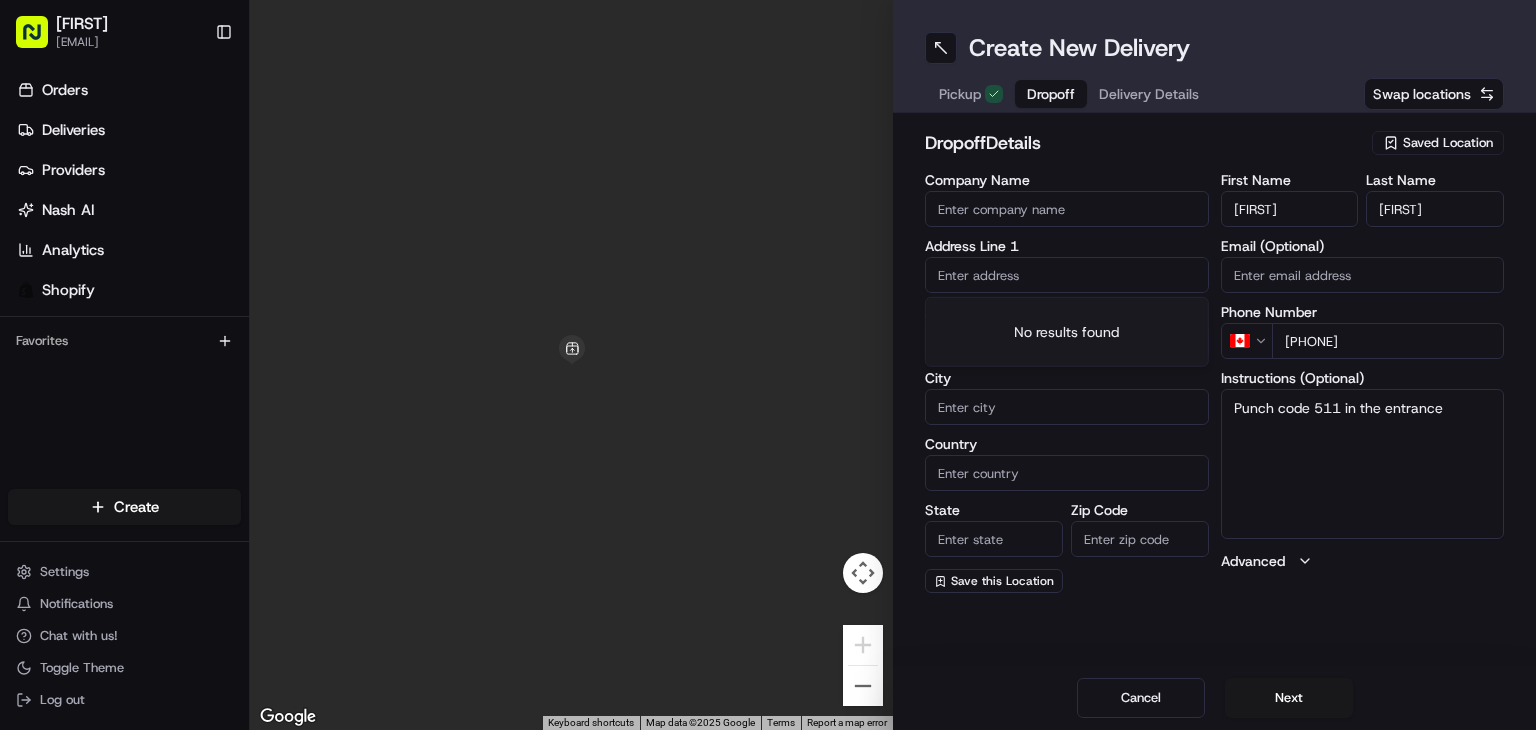 click at bounding box center (1067, 275) 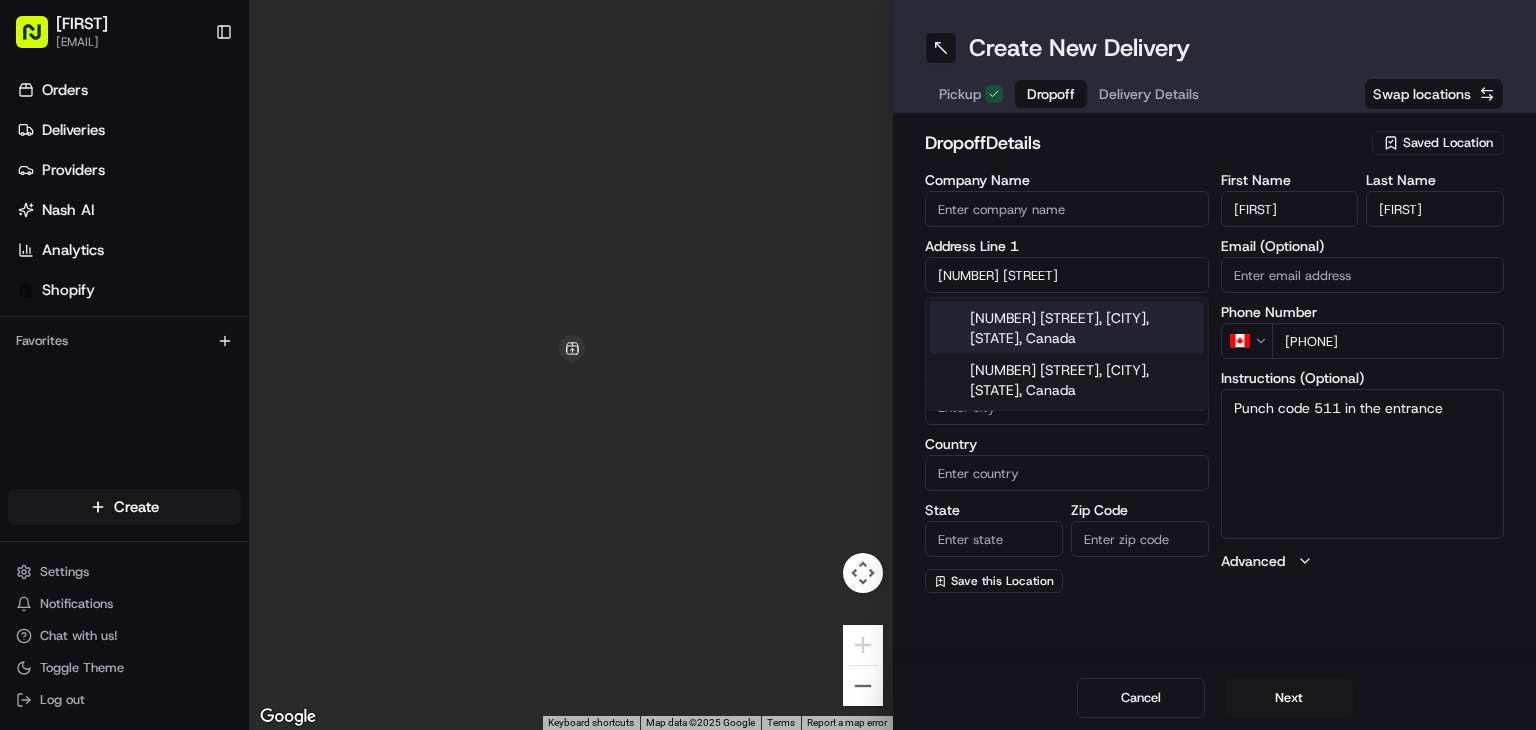 click on "[NUMBER] [STREET], [CITY], [STATE], Canada" at bounding box center [1067, 328] 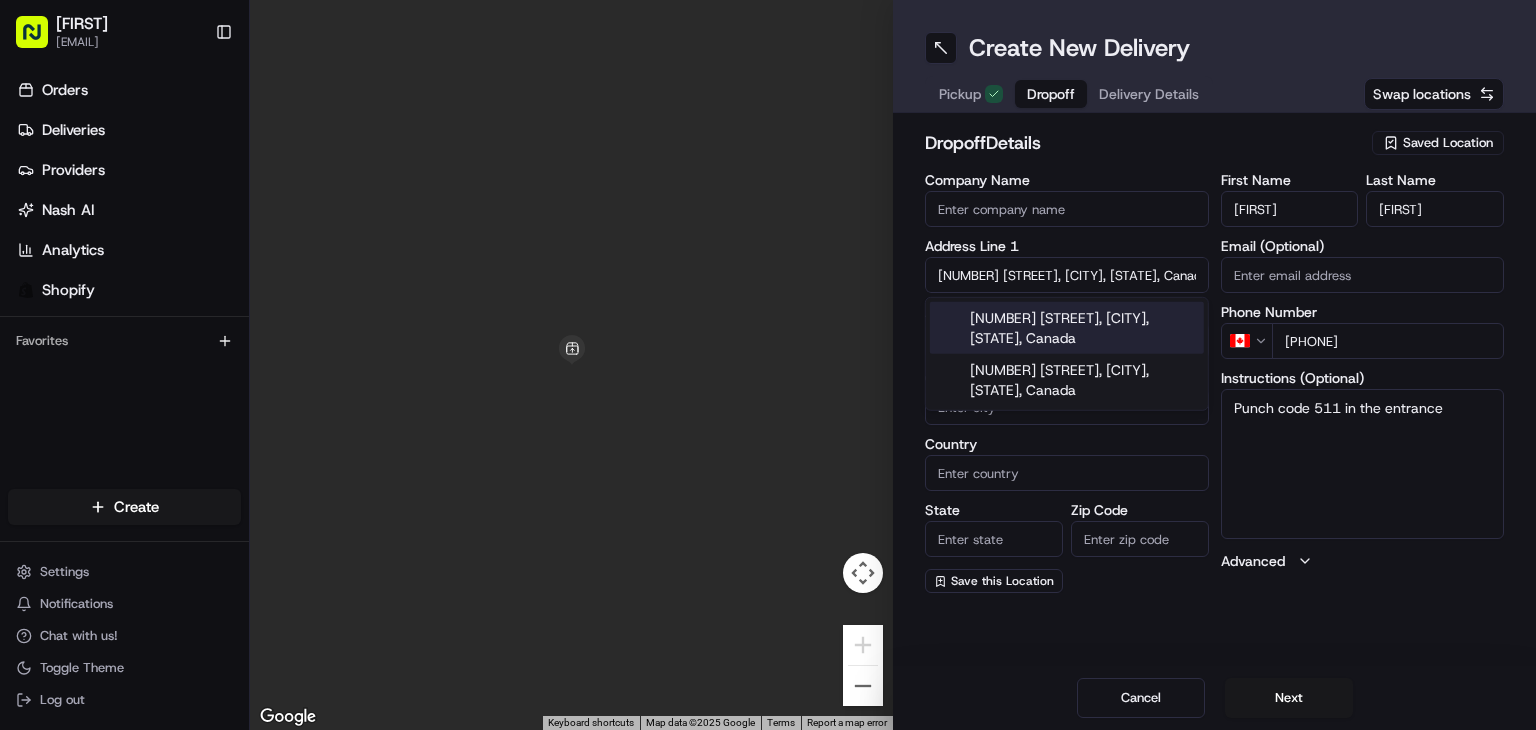 type on "[NUMBER] [STREET], [CITY], [STATE] [POSTAL_CODE], Canada" 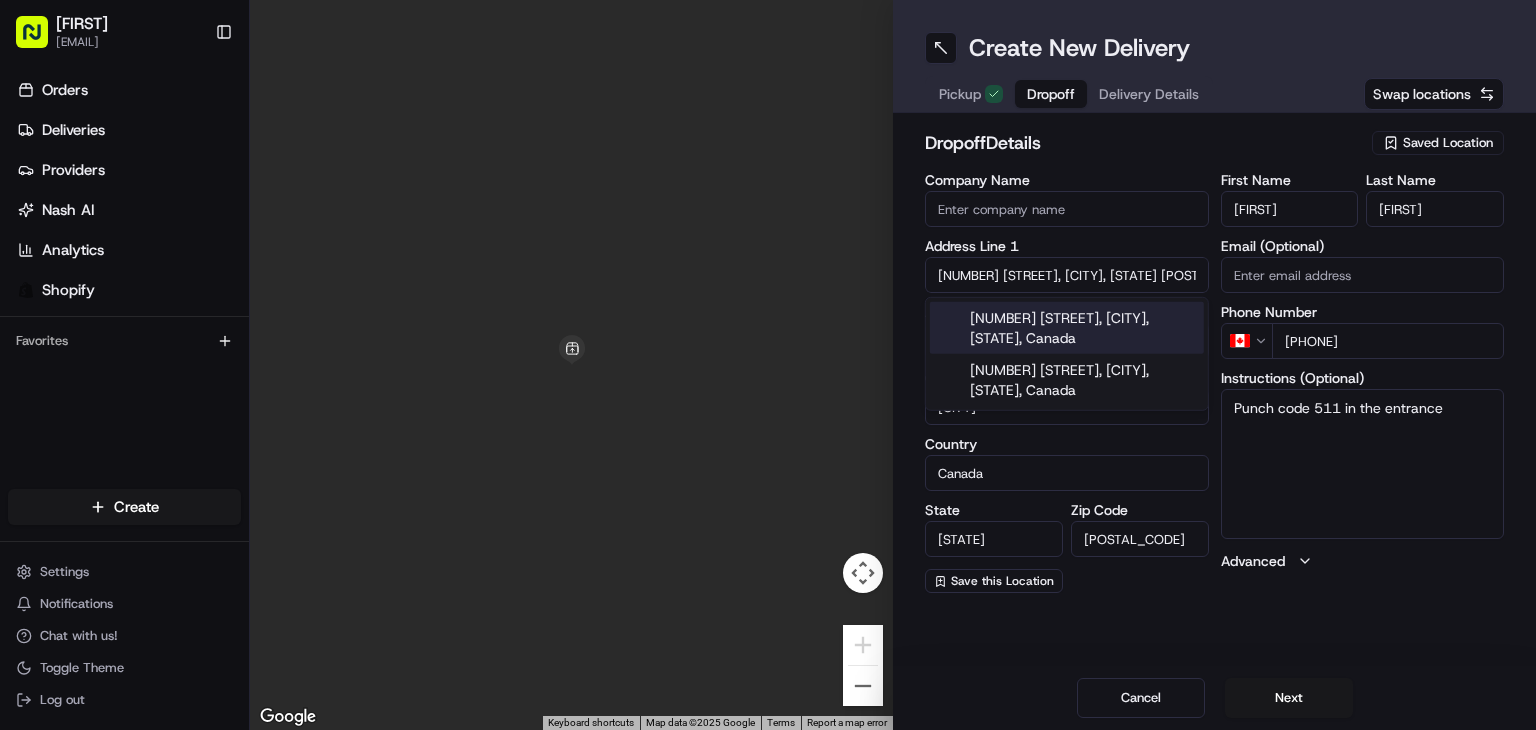 type on "[NUMBER] [STREET]" 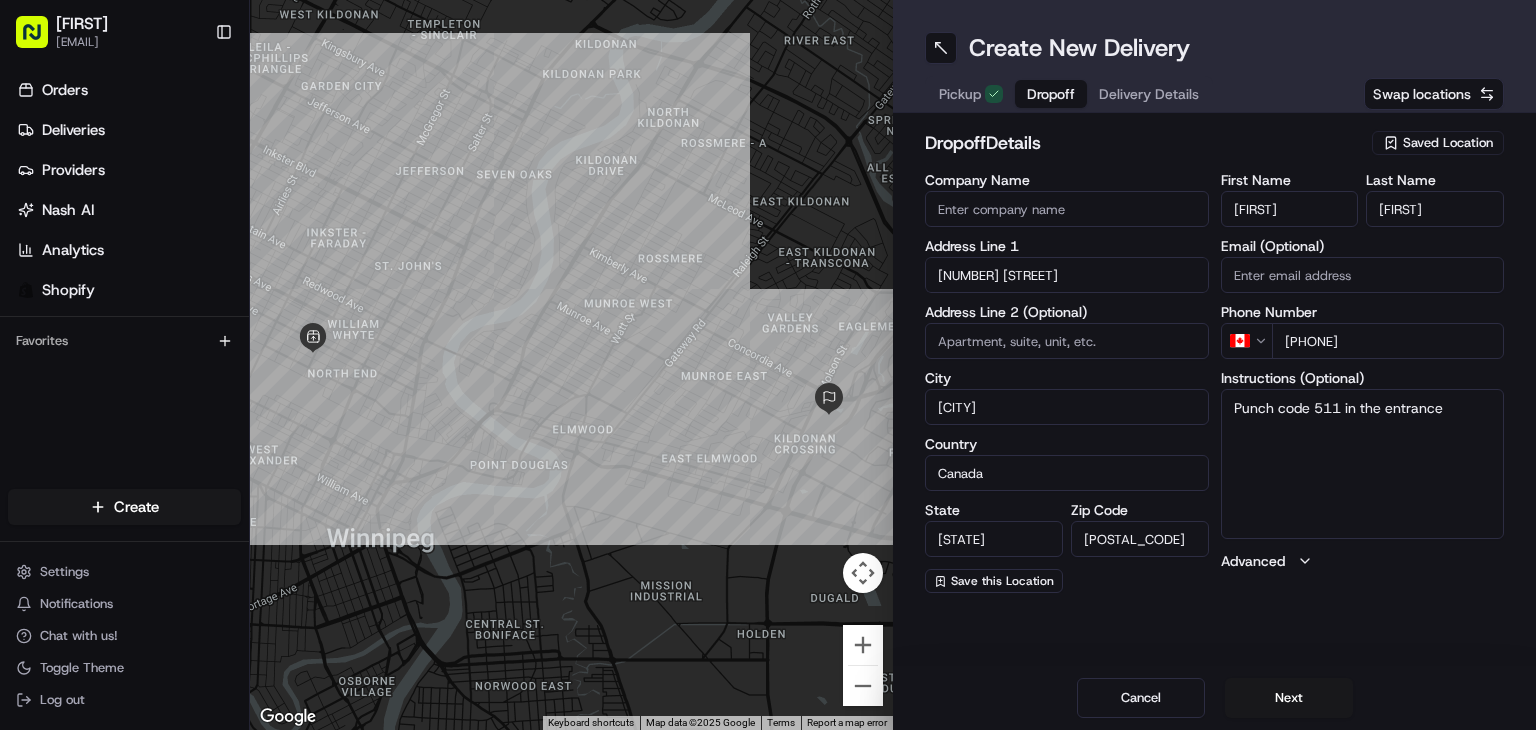 click at bounding box center [1067, 341] 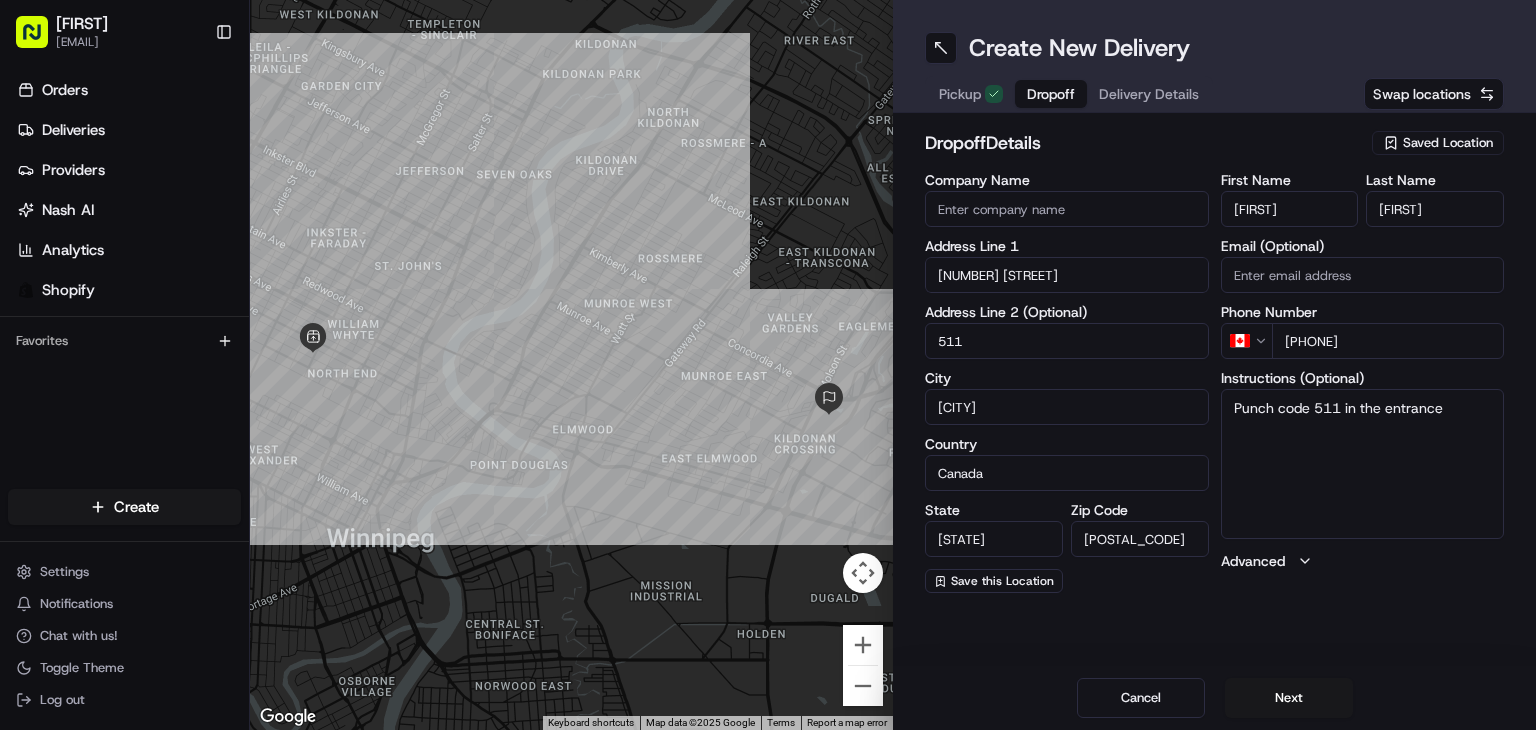 type on "511" 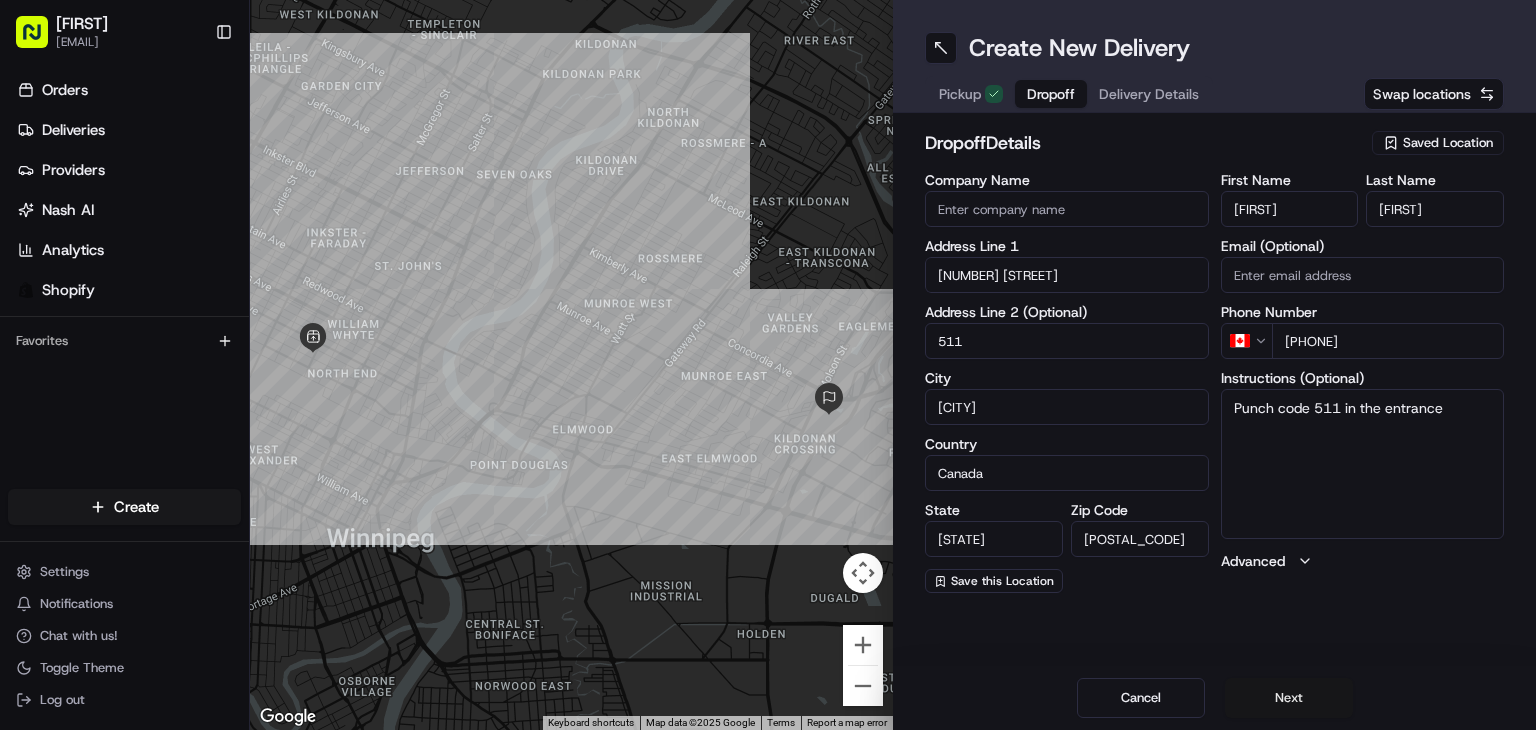 click on "Next" at bounding box center [1289, 698] 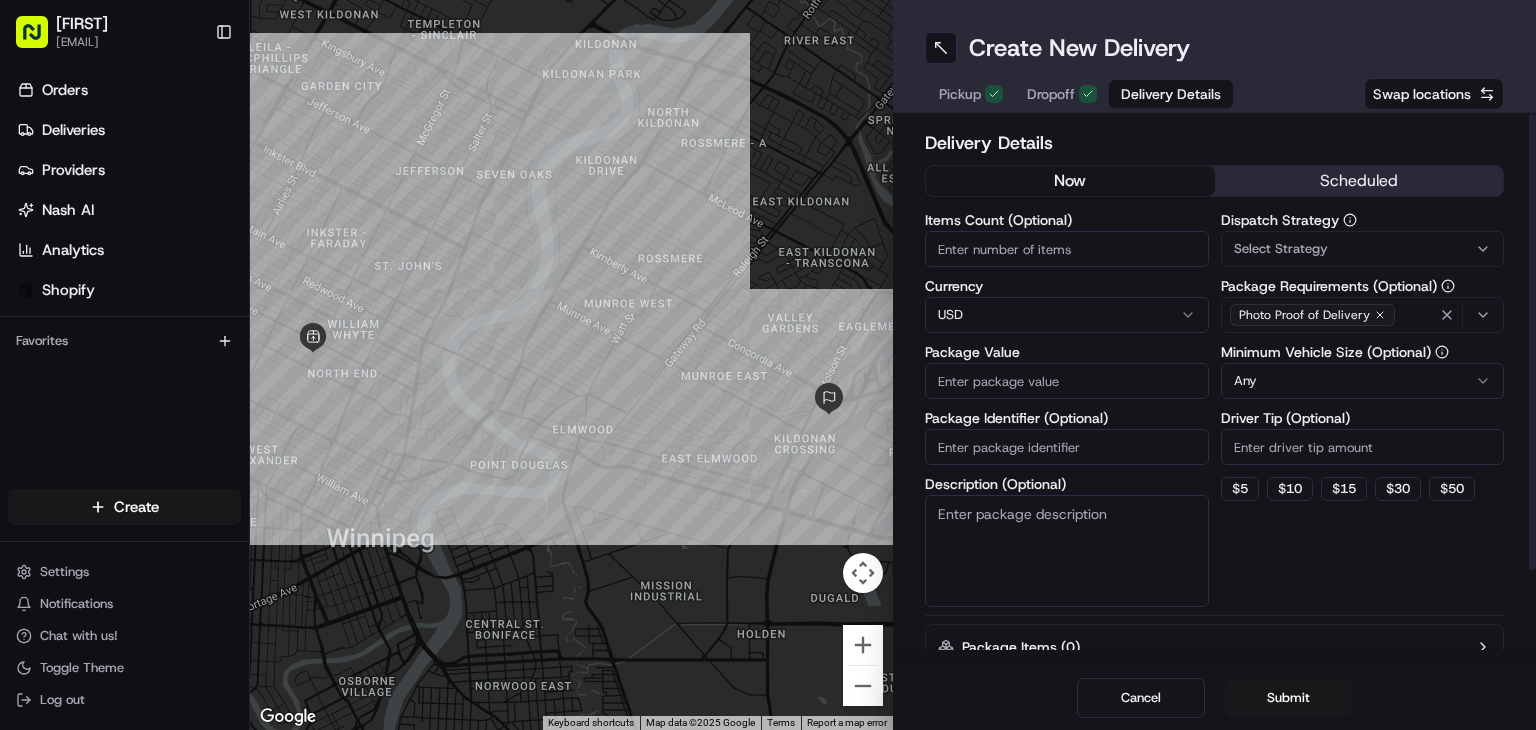 click on "Items Count (Optional)" at bounding box center [1067, 249] 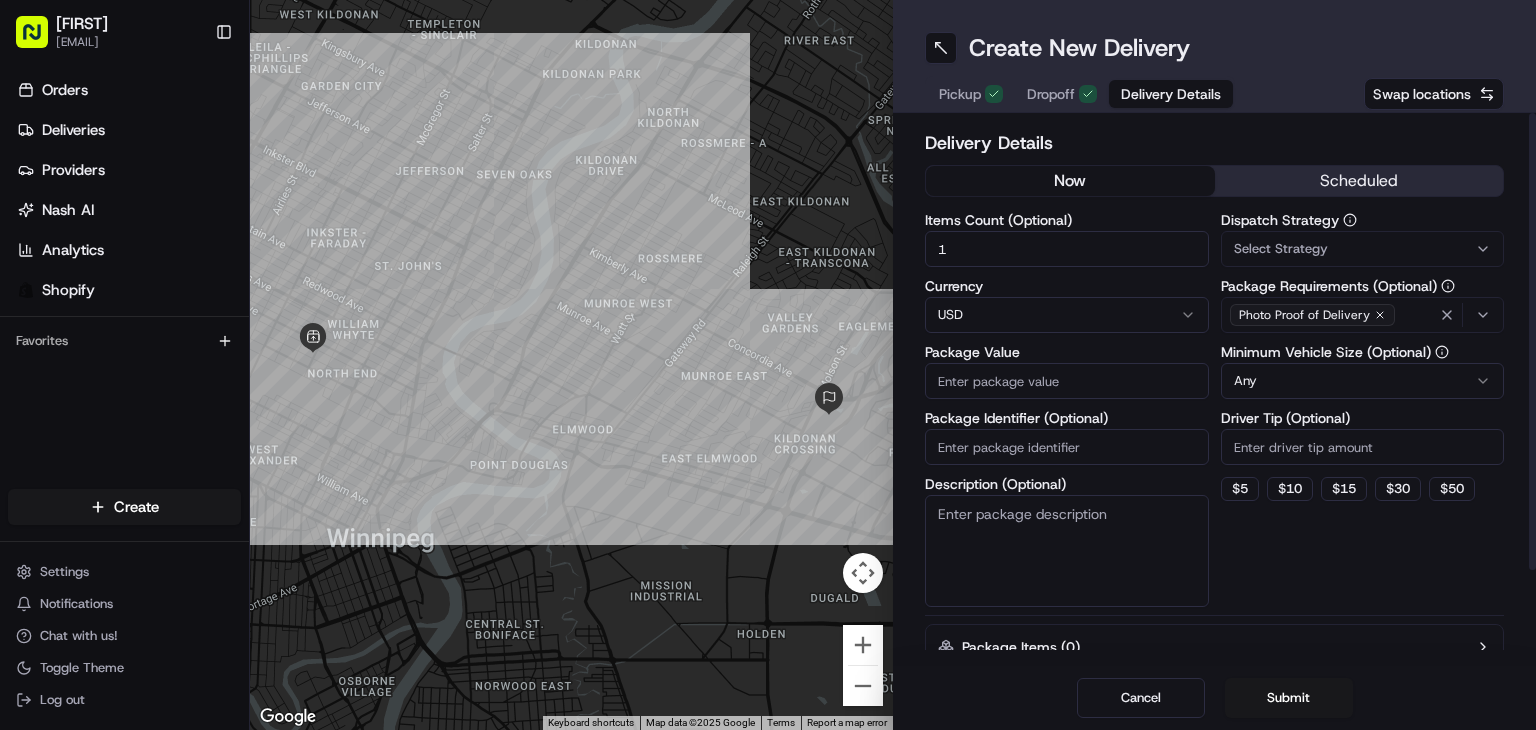 type on "1" 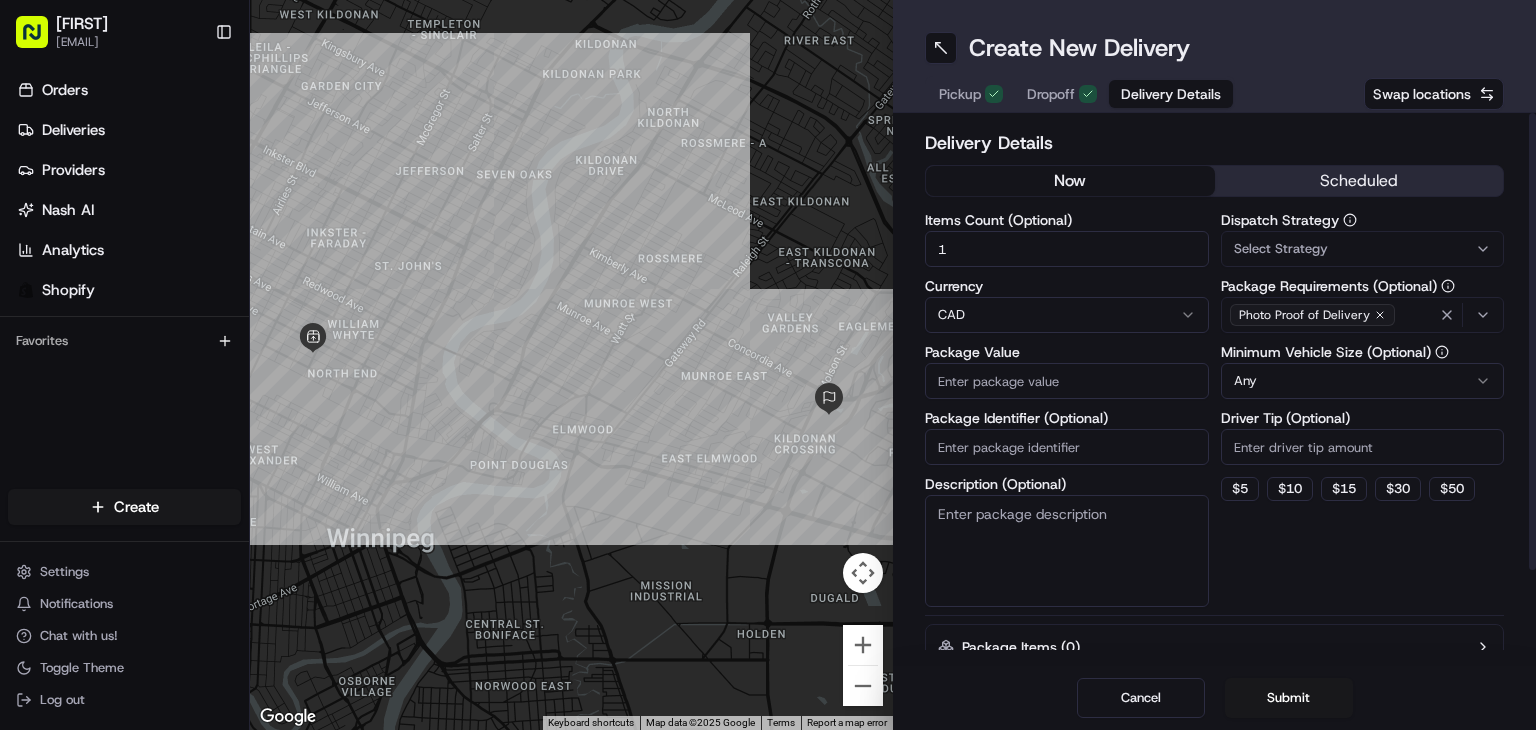 click on "Package Value" at bounding box center [1067, 381] 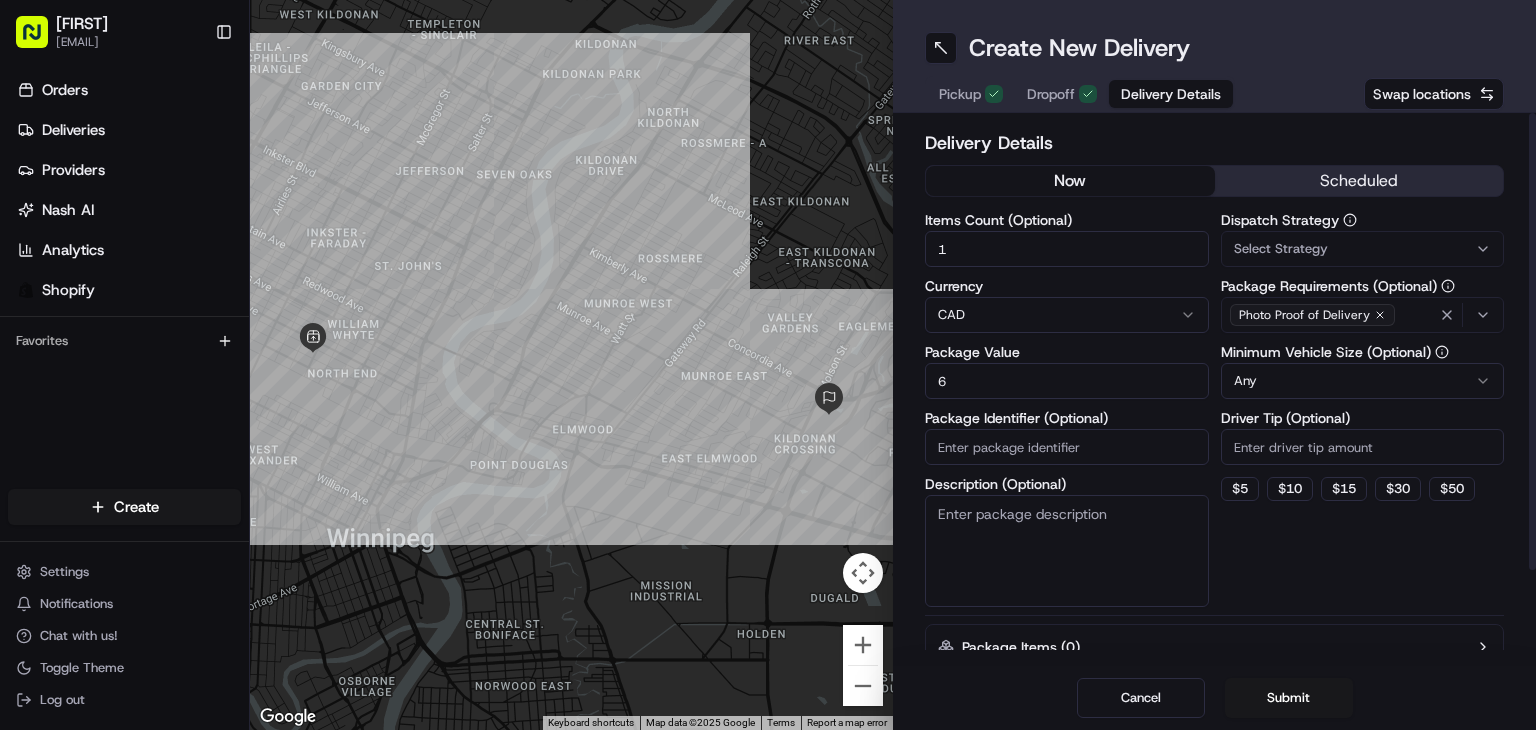 type on "60" 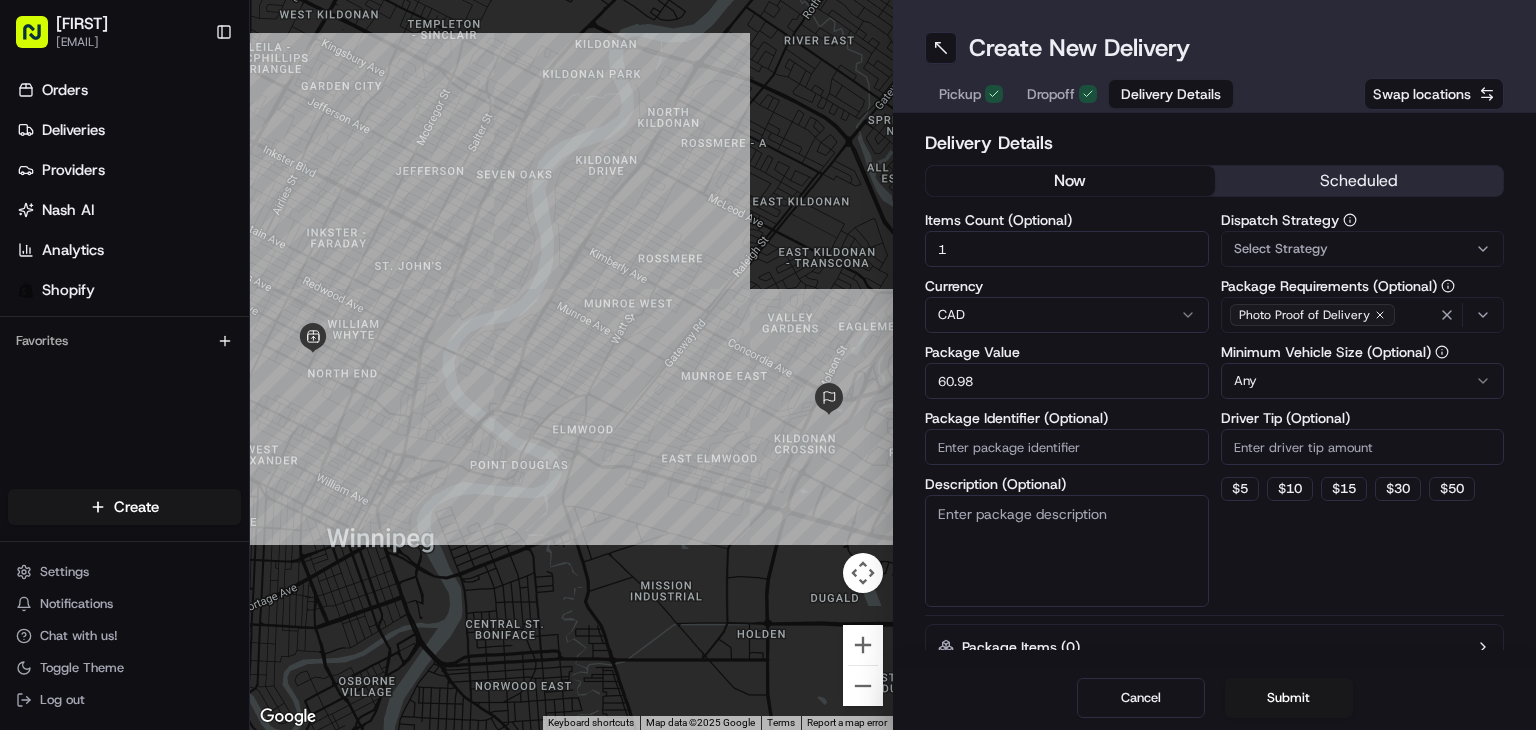 type on "60.98" 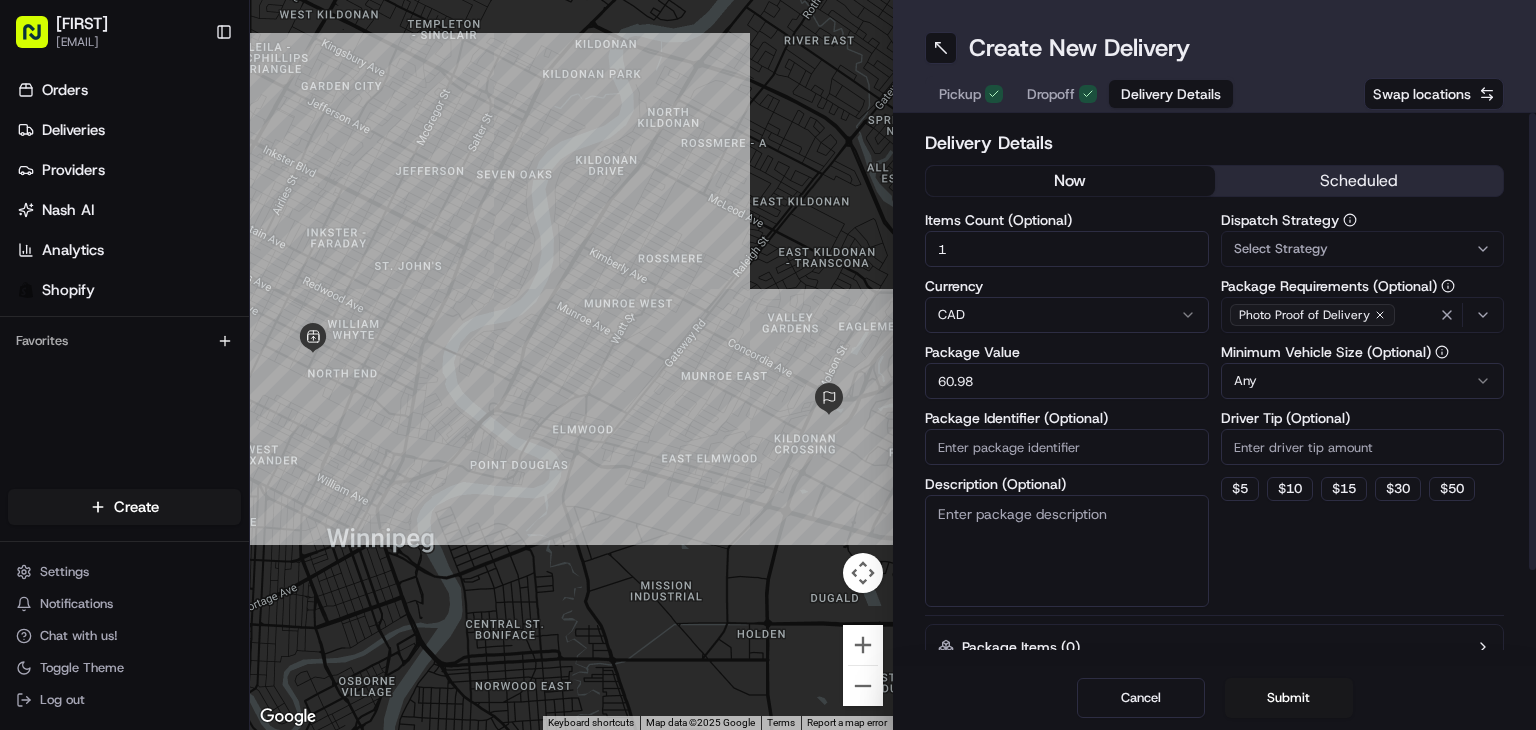 click on "Package Identifier (Optional)" at bounding box center [1067, 447] 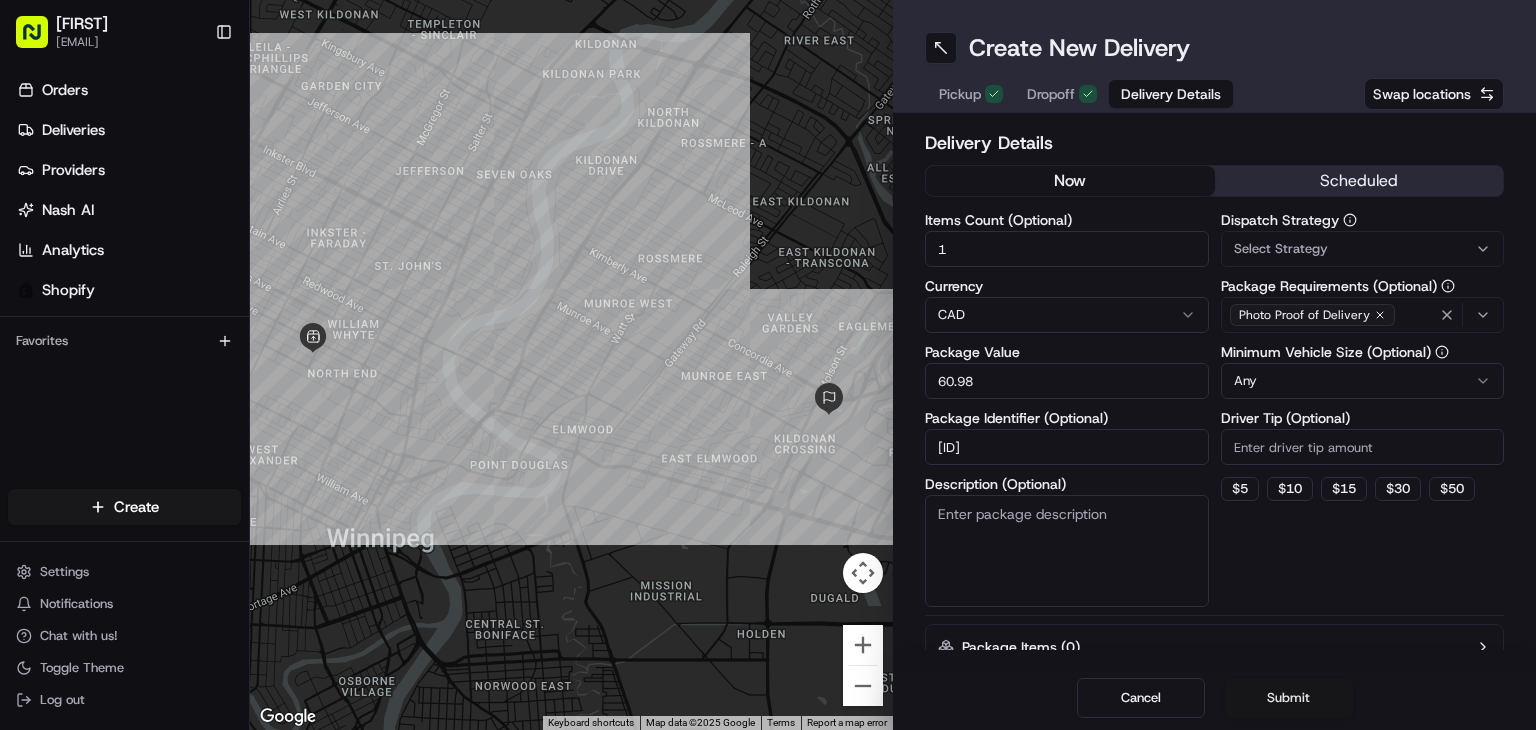 type on "[ID]" 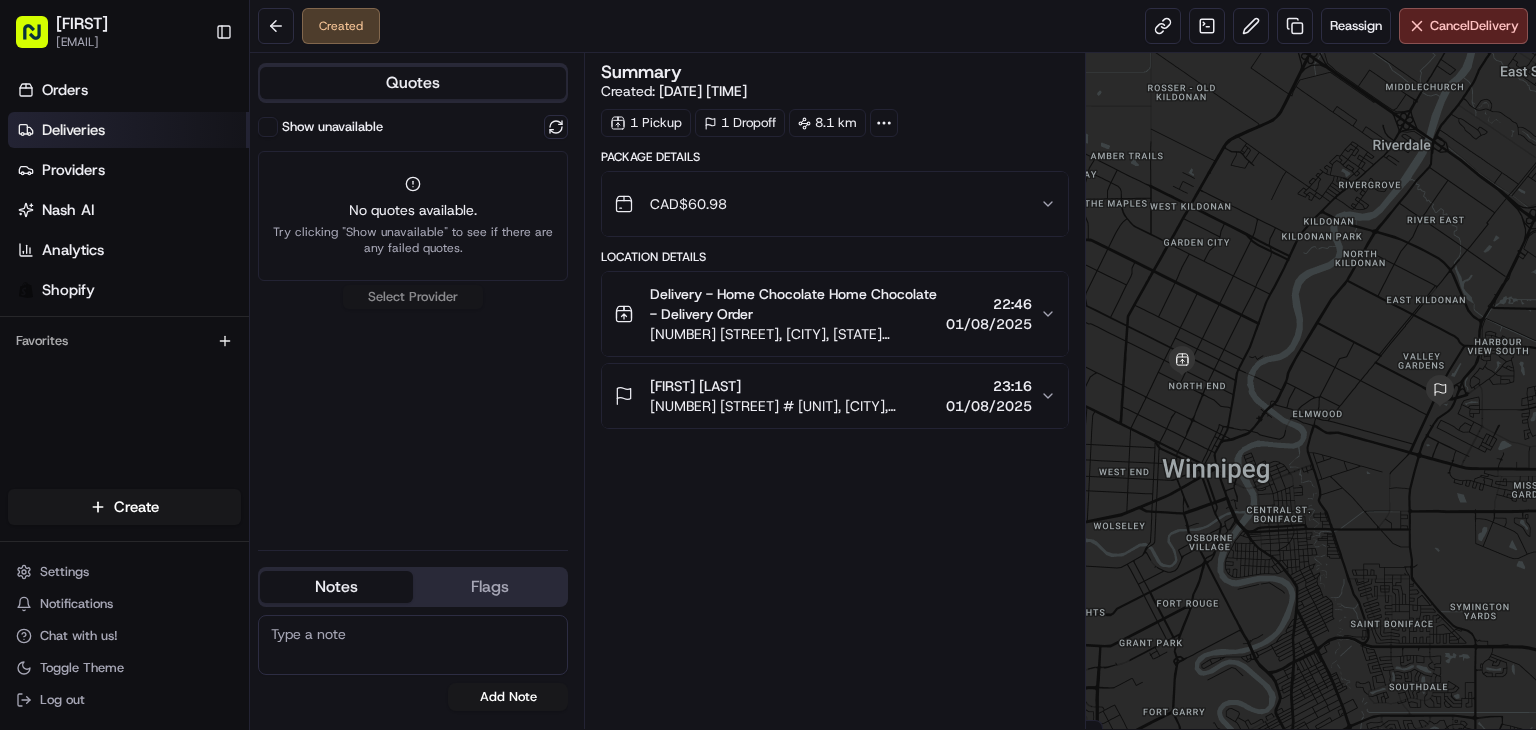 click on "Deliveries" at bounding box center (73, 130) 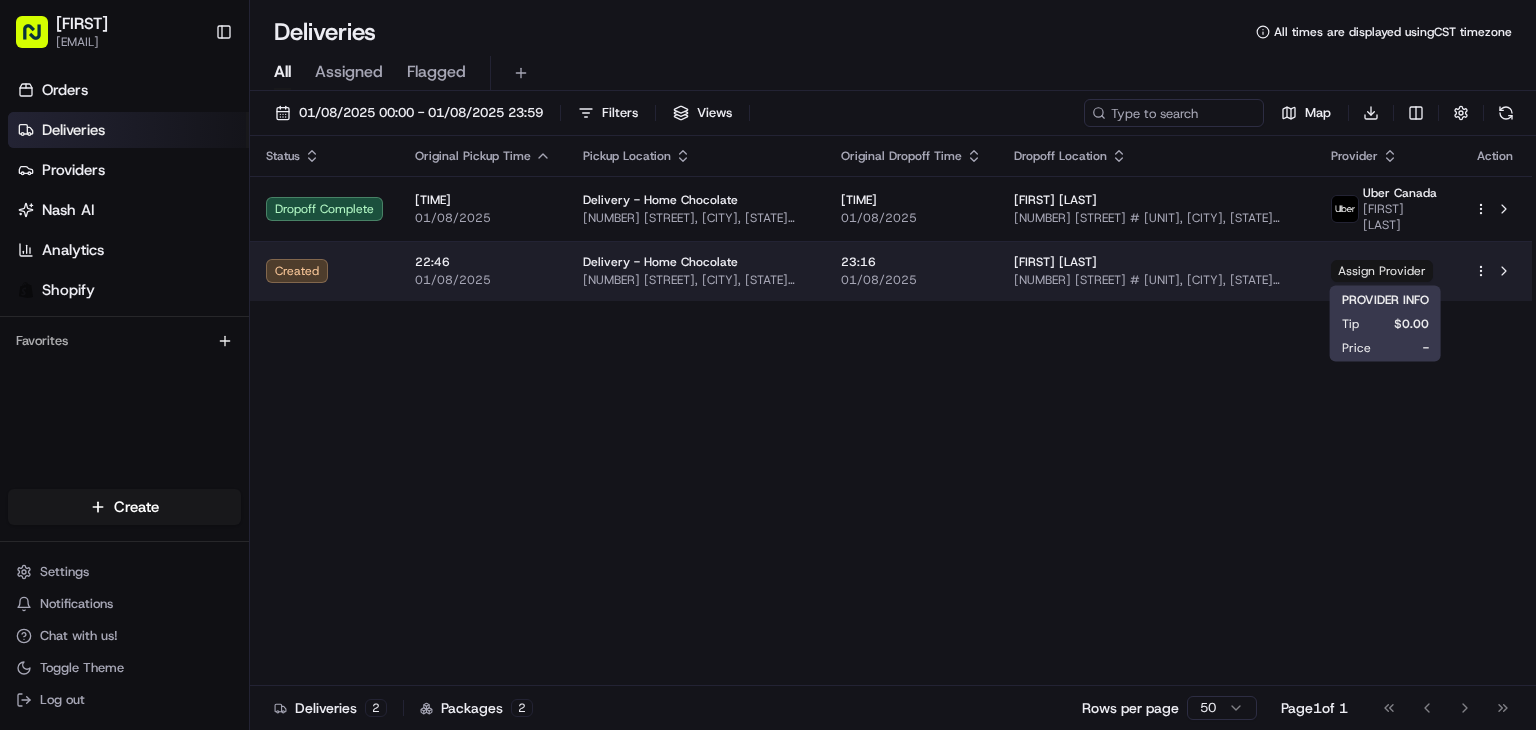 click on "Assign Provider" at bounding box center [1382, 271] 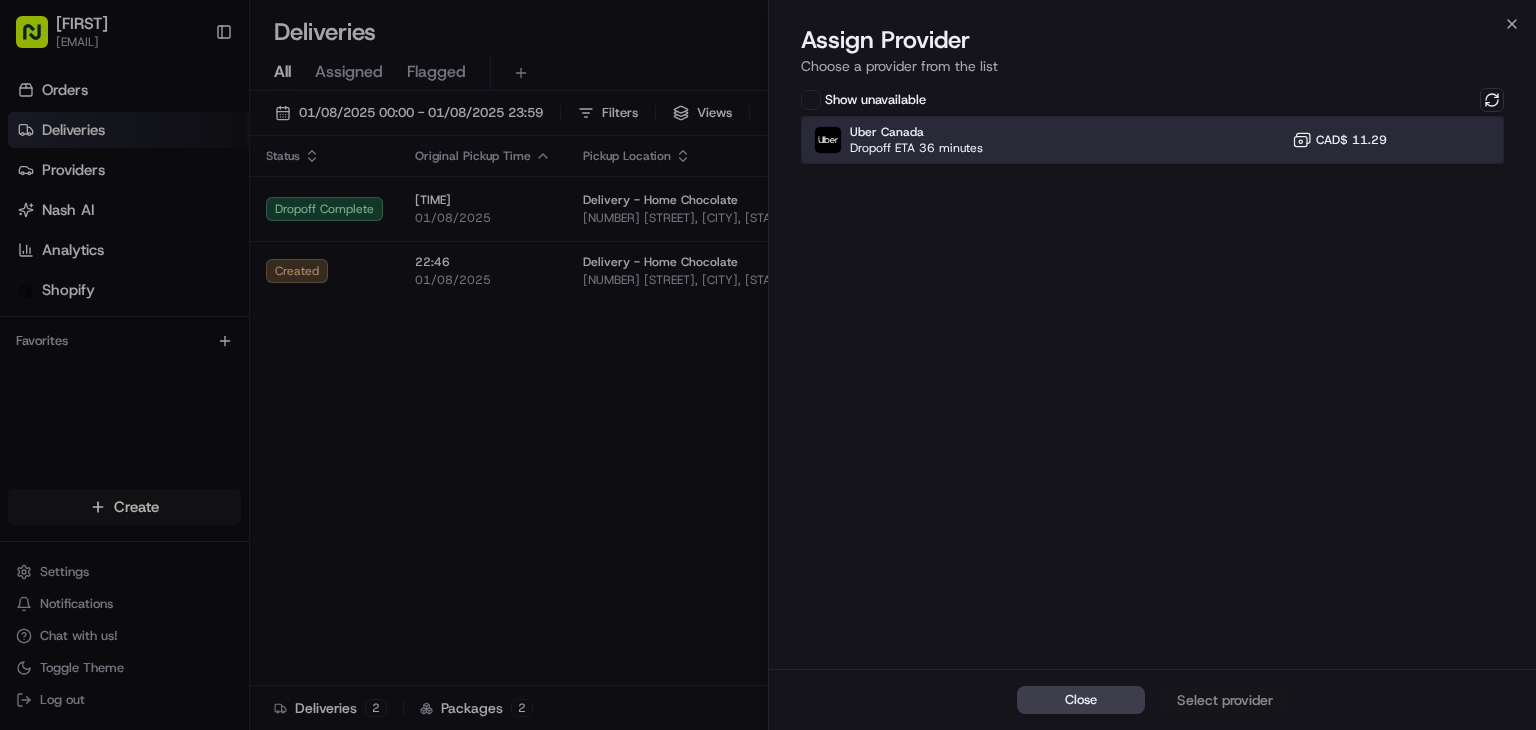click on "Uber Canada Dropoff ETA   36 minutes CAD$   11.29" at bounding box center [1152, 140] 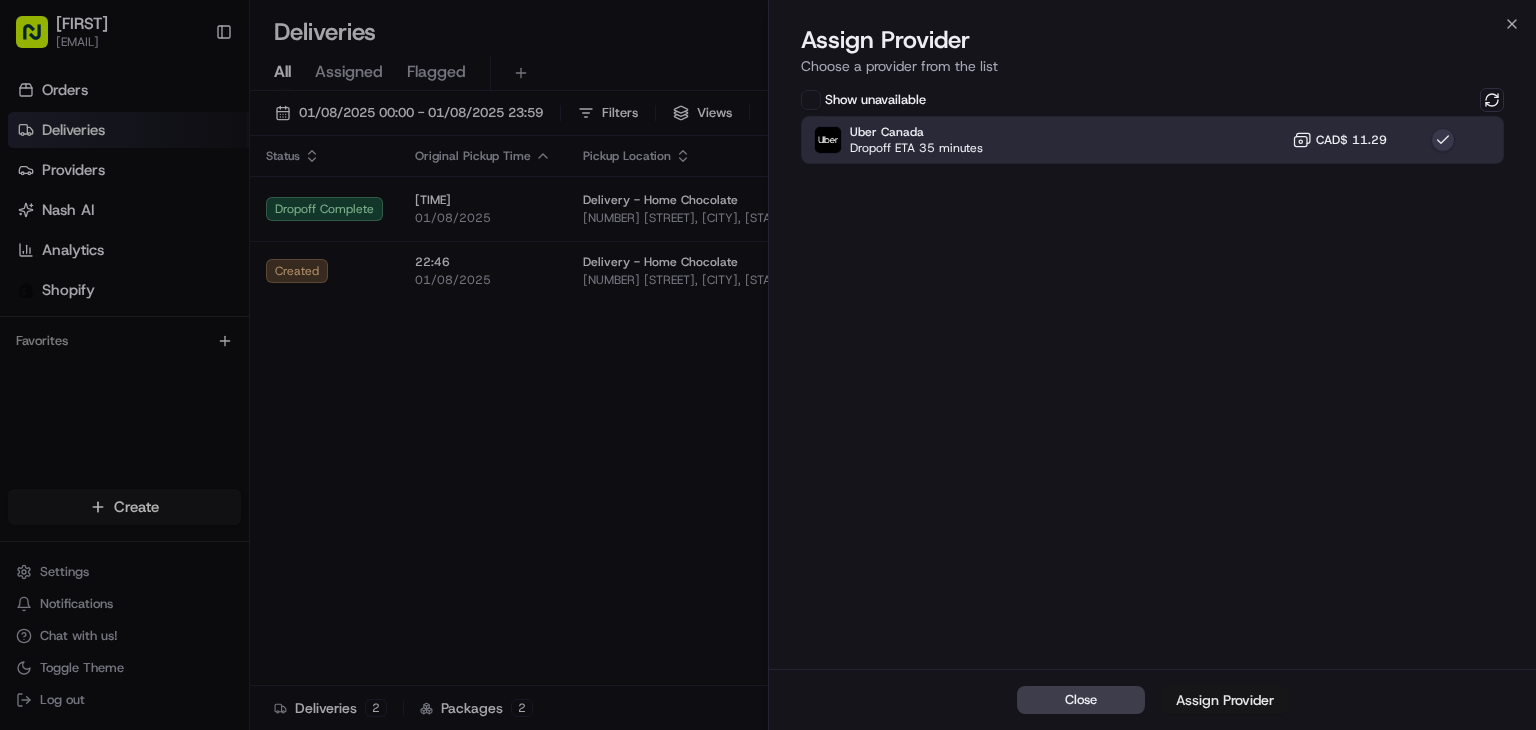 click on "Assign Provider" at bounding box center [1225, 700] 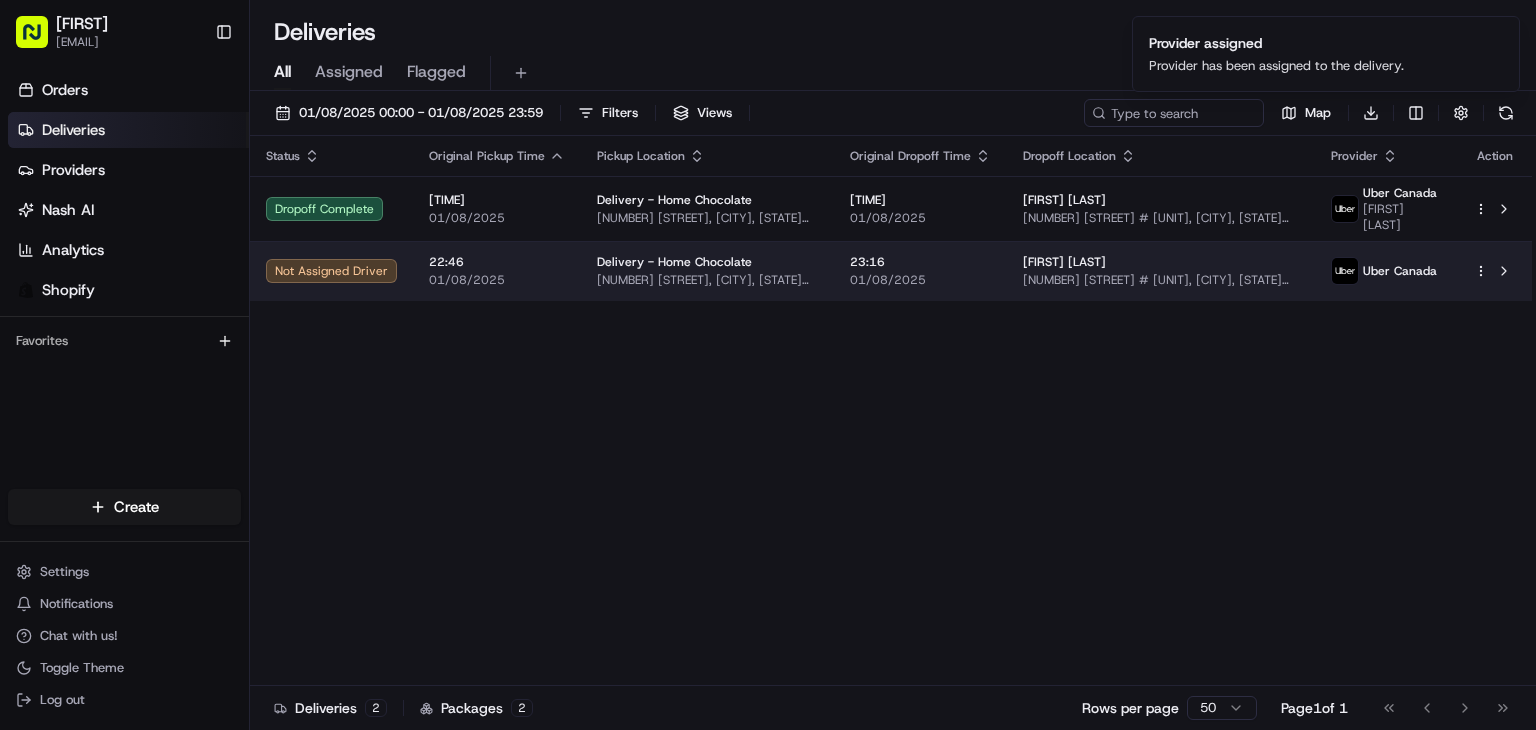 click on "01/08/2025" at bounding box center (920, 280) 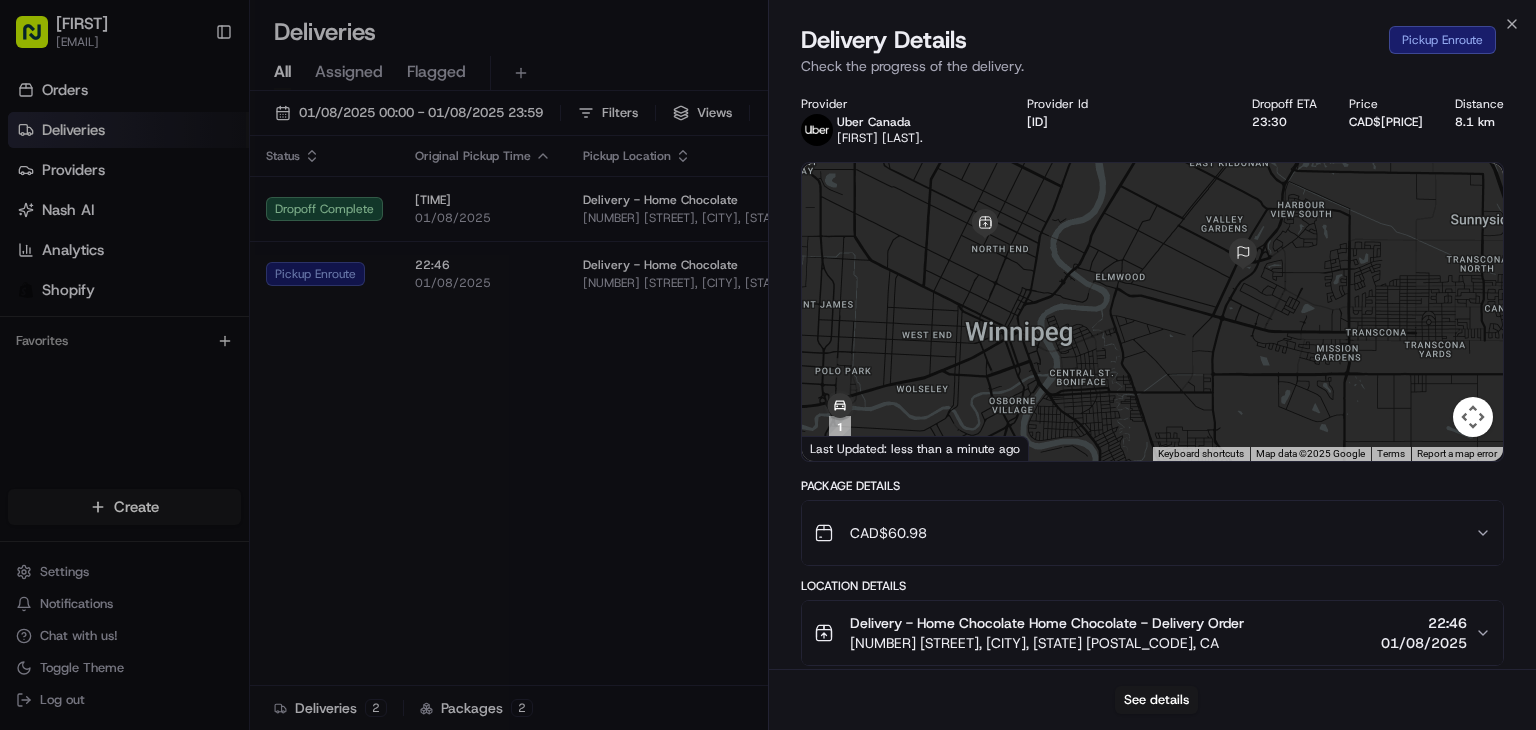 drag, startPoint x: 1048, startPoint y: 352, endPoint x: 1057, endPoint y: 274, distance: 78.51752 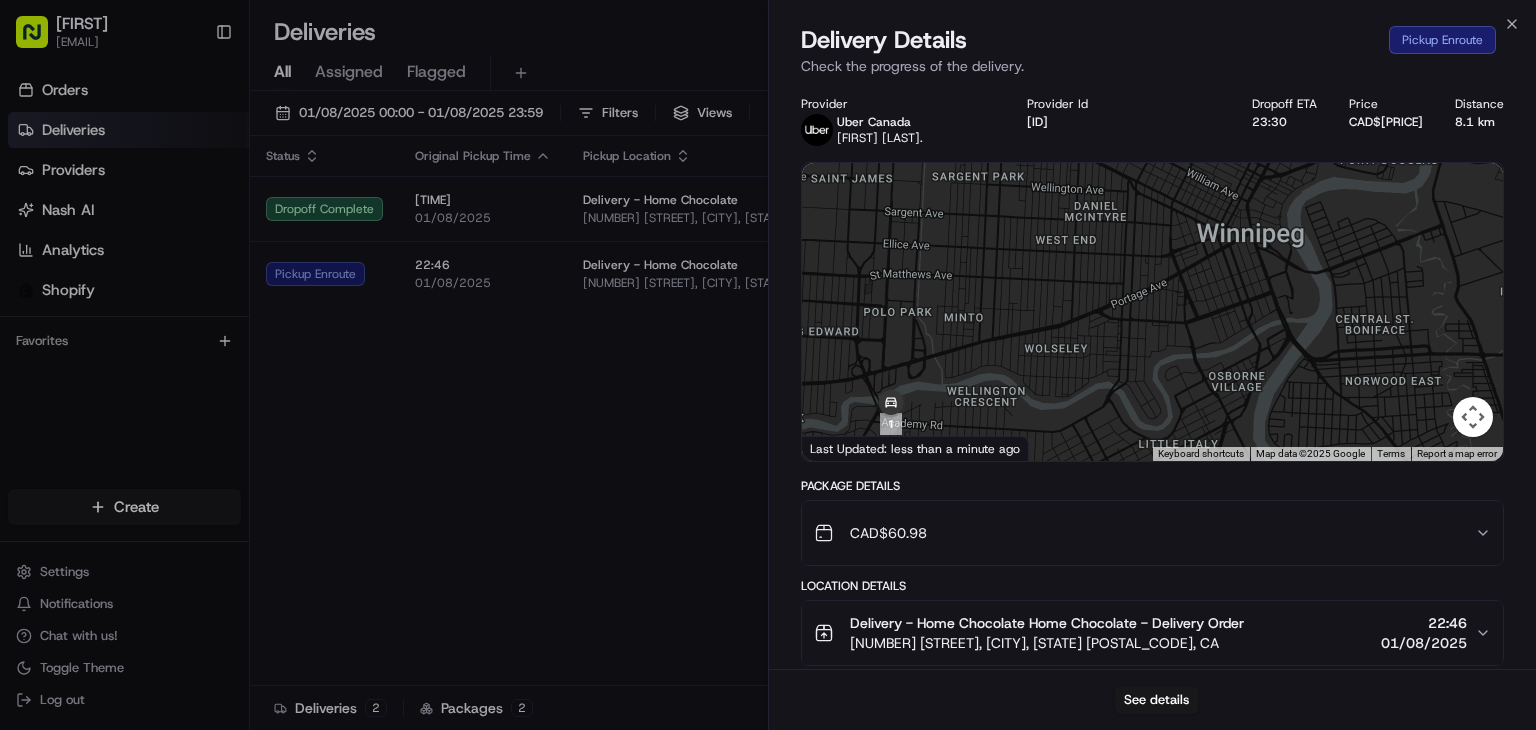 drag, startPoint x: 990, startPoint y: 309, endPoint x: 1263, endPoint y: 151, distance: 315.4251 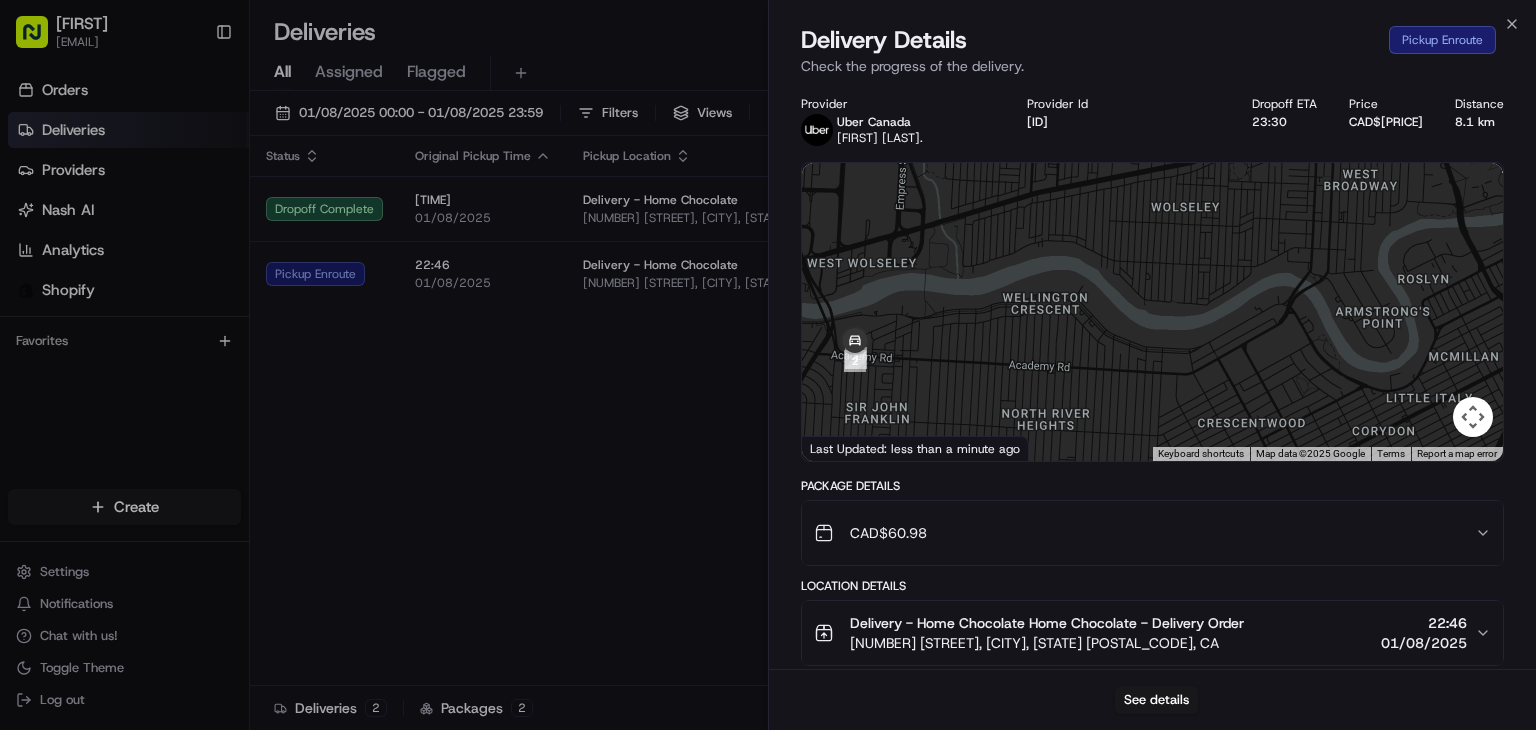 drag, startPoint x: 951, startPoint y: 367, endPoint x: 1028, endPoint y: 365, distance: 77.02597 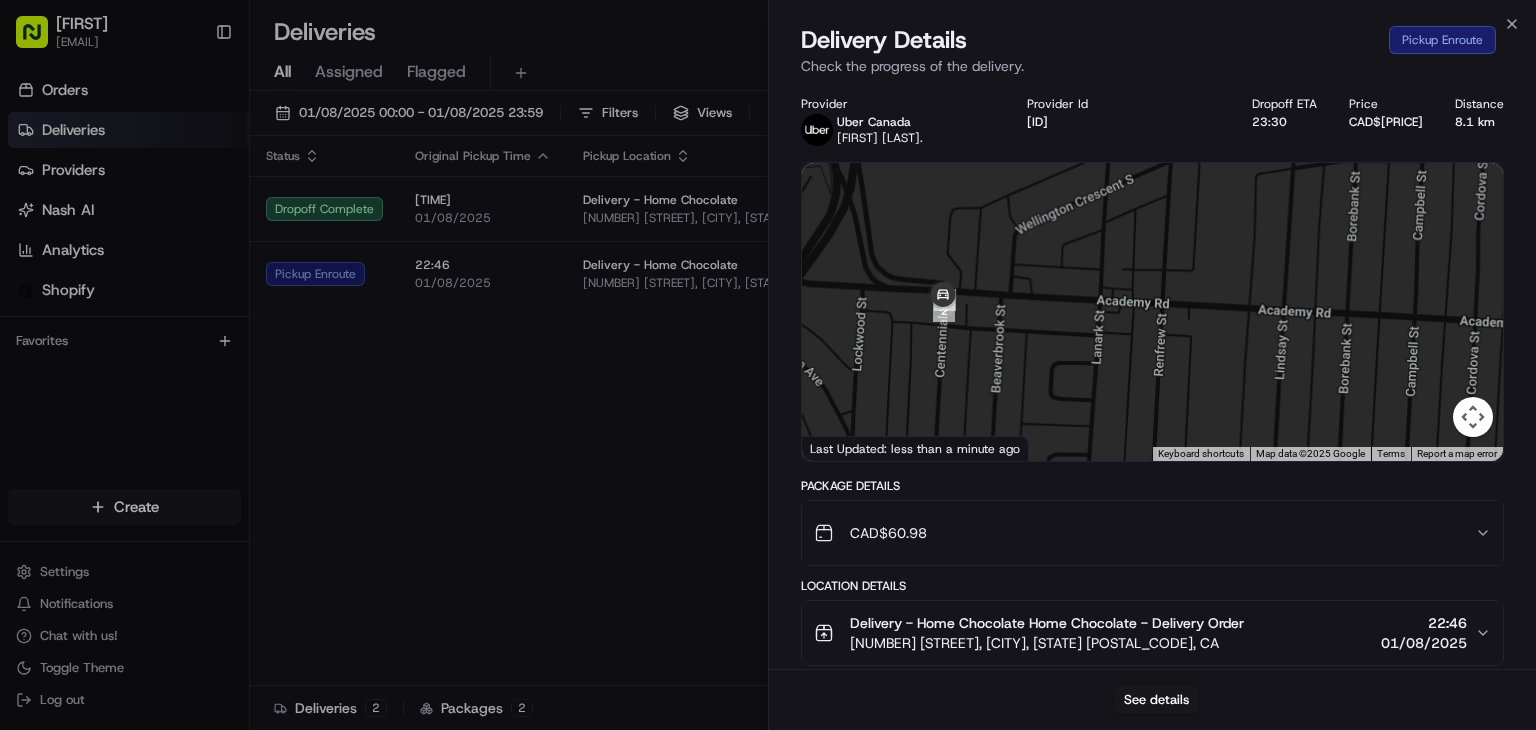 drag, startPoint x: 920, startPoint y: 354, endPoint x: 1391, endPoint y: 317, distance: 472.45105 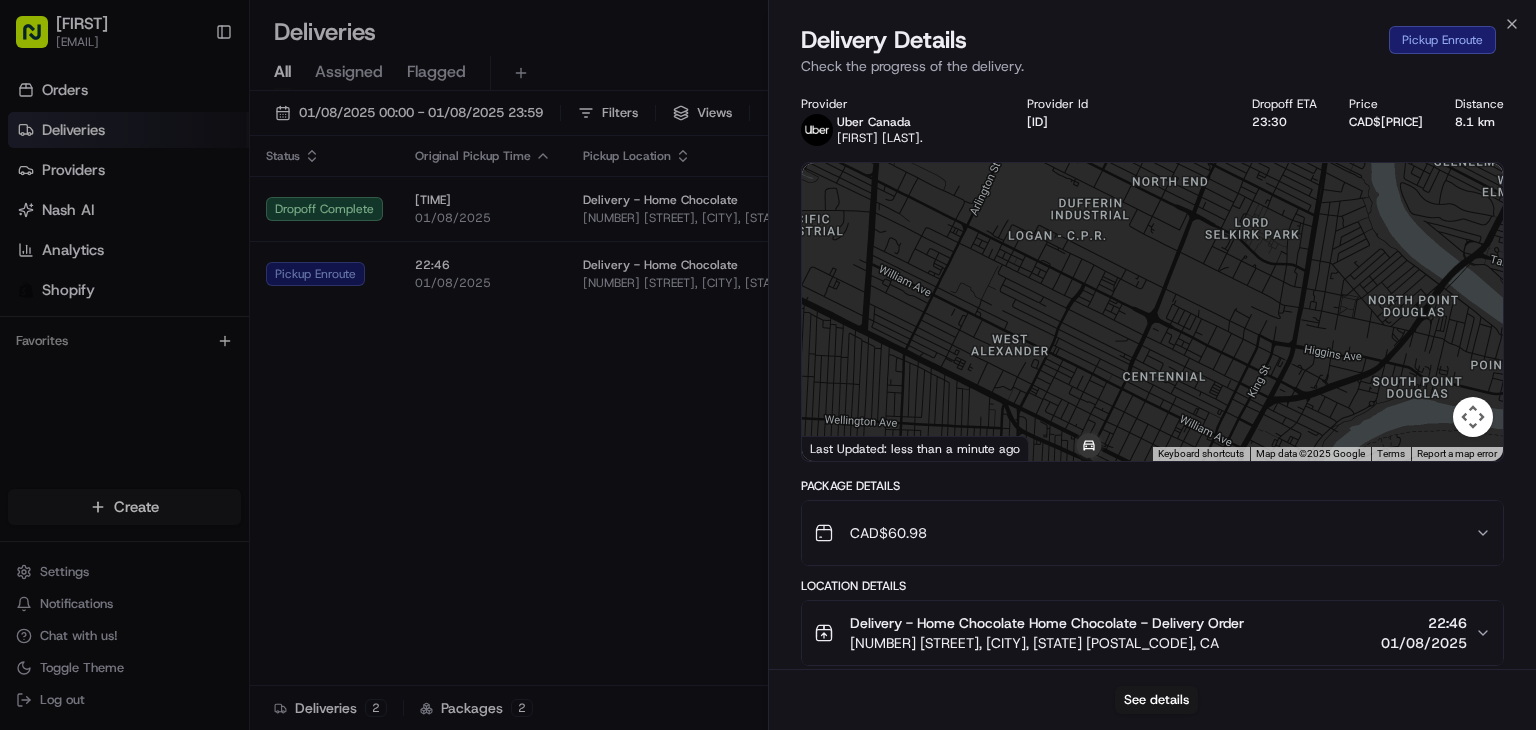 drag, startPoint x: 1074, startPoint y: 286, endPoint x: 1047, endPoint y: 170, distance: 119.1008 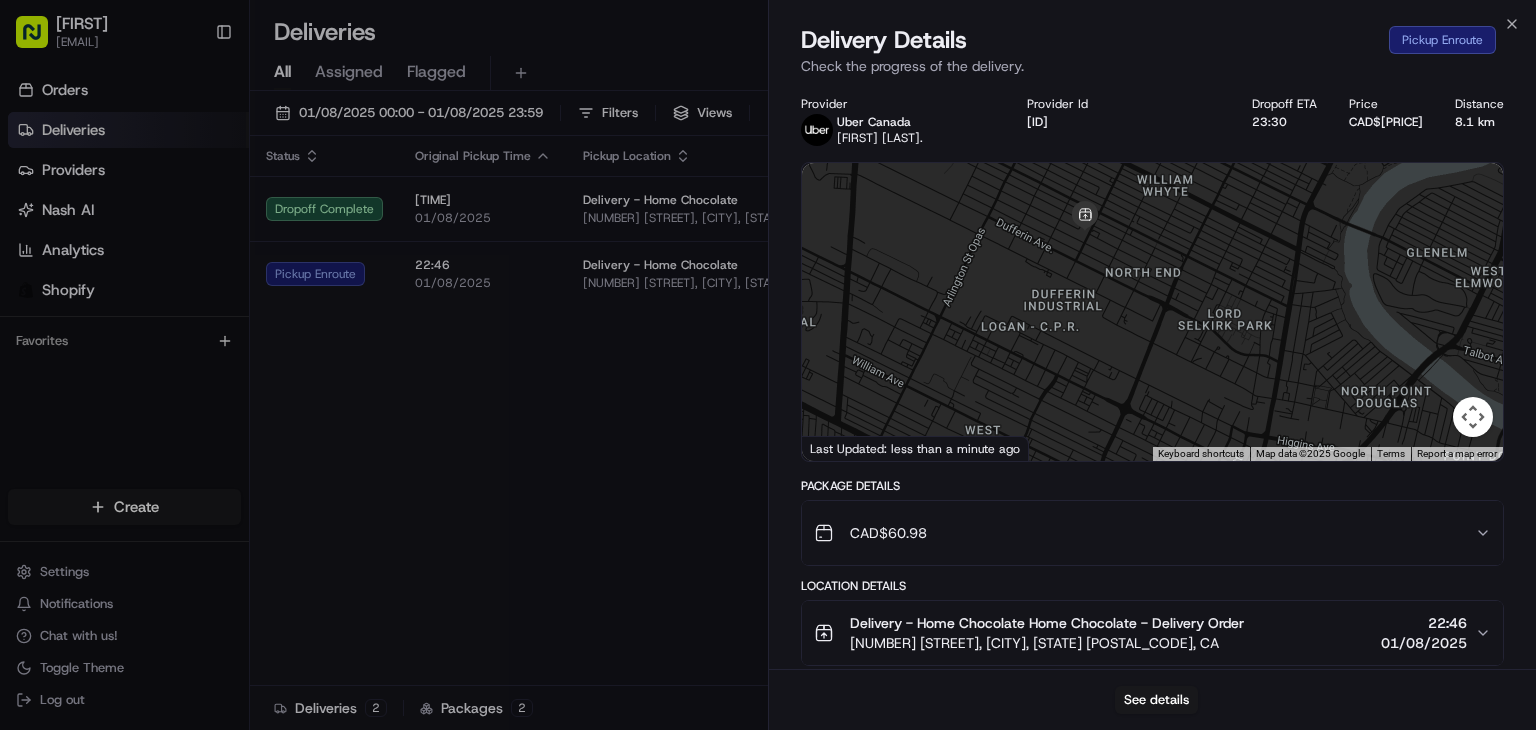 drag, startPoint x: 1039, startPoint y: 168, endPoint x: 1012, endPoint y: 261, distance: 96.84007 